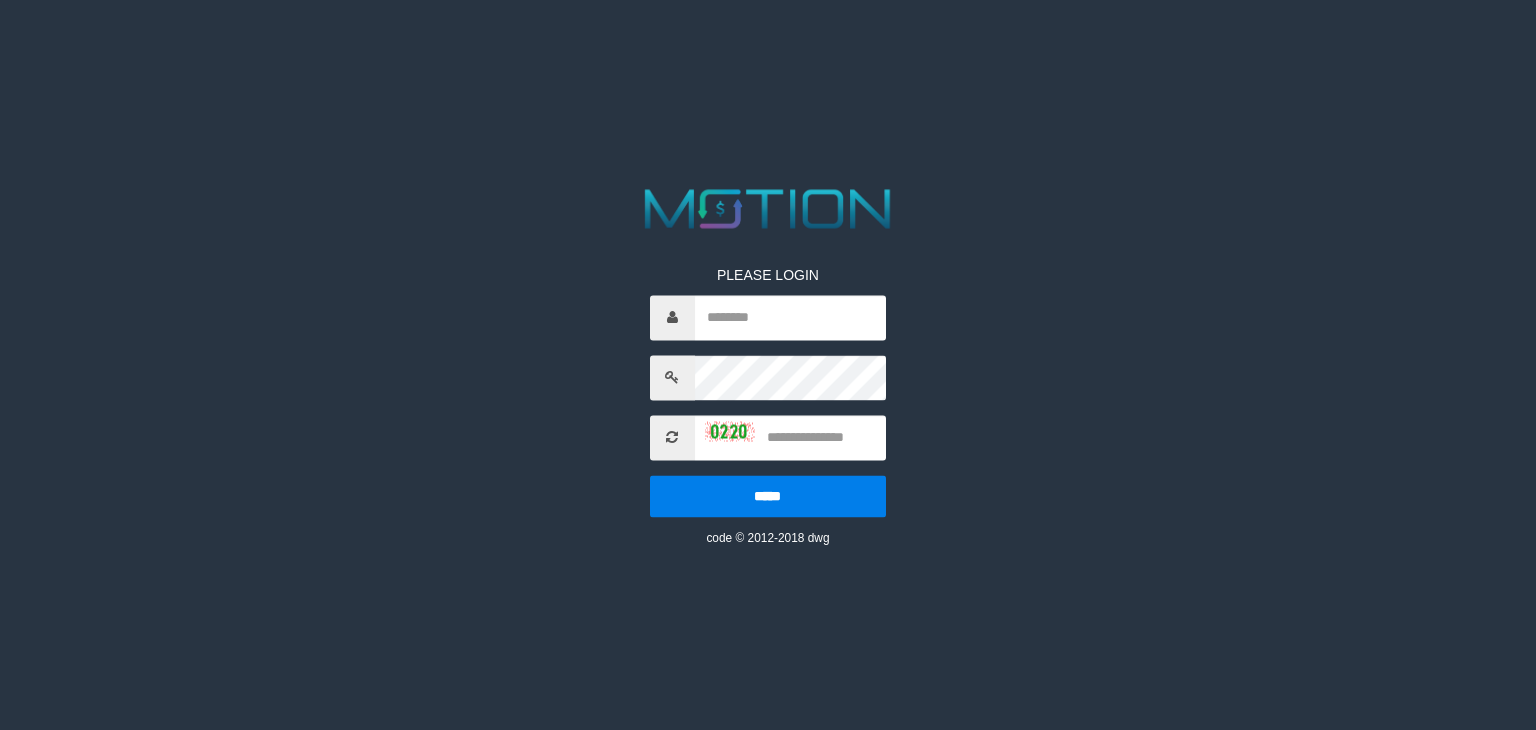scroll, scrollTop: 0, scrollLeft: 0, axis: both 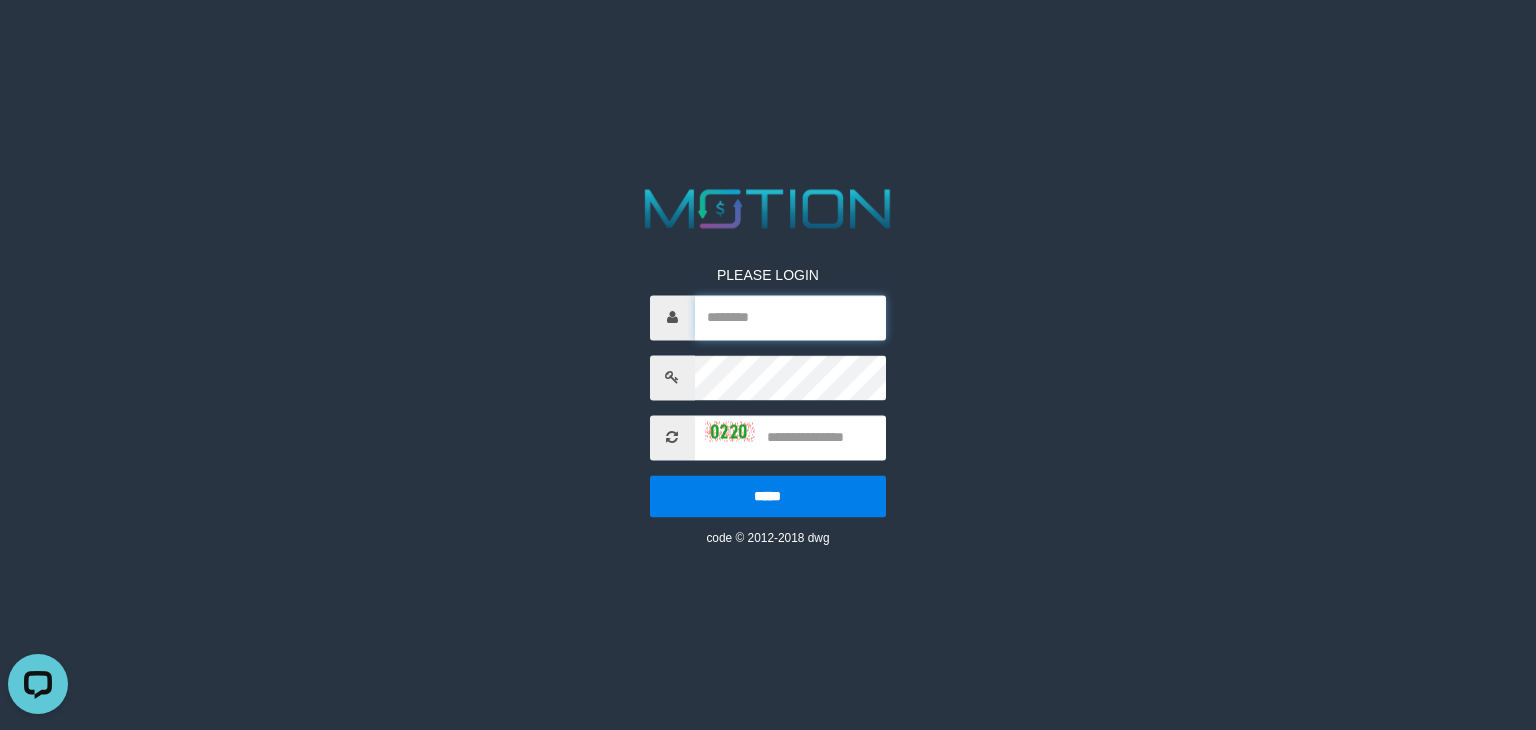click at bounding box center (790, 317) 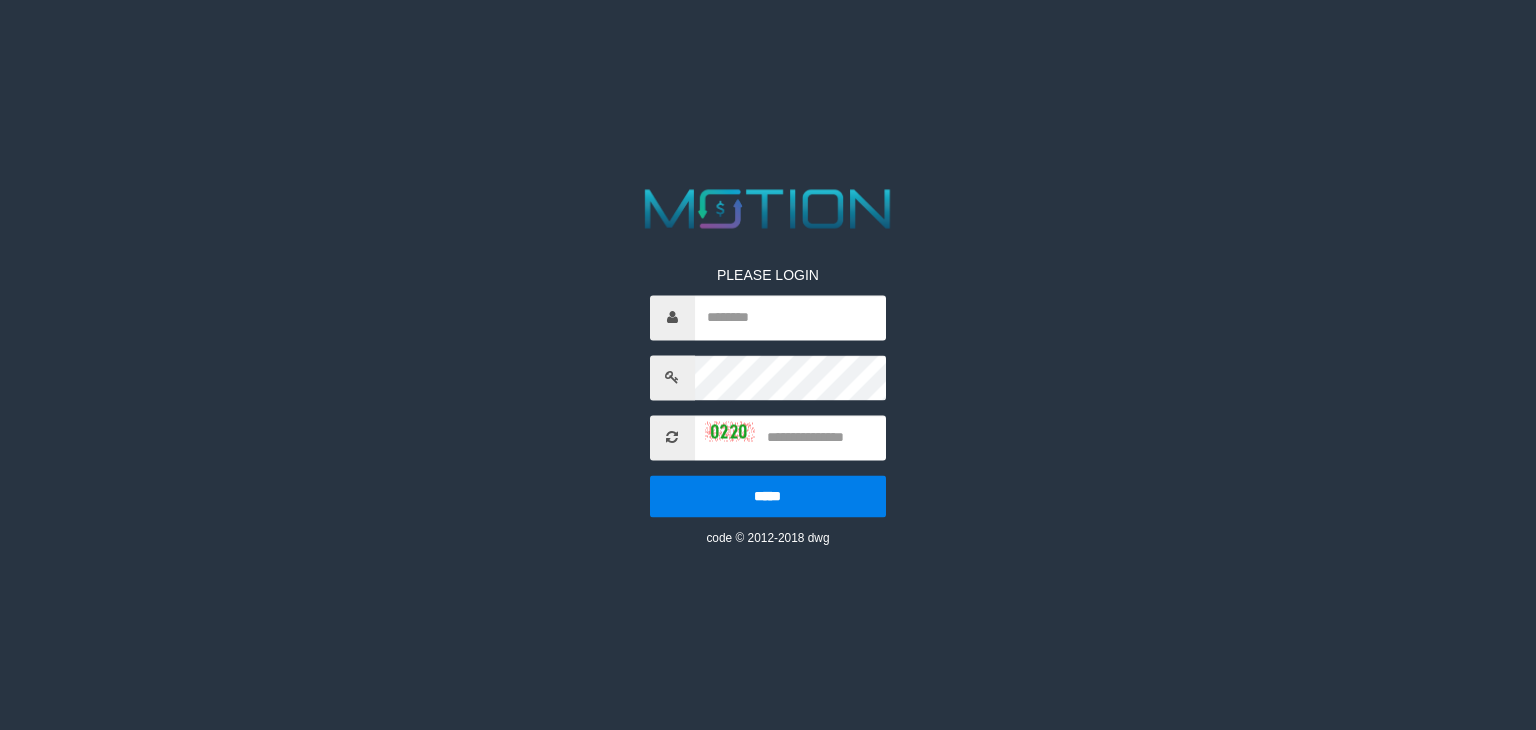 scroll, scrollTop: 0, scrollLeft: 0, axis: both 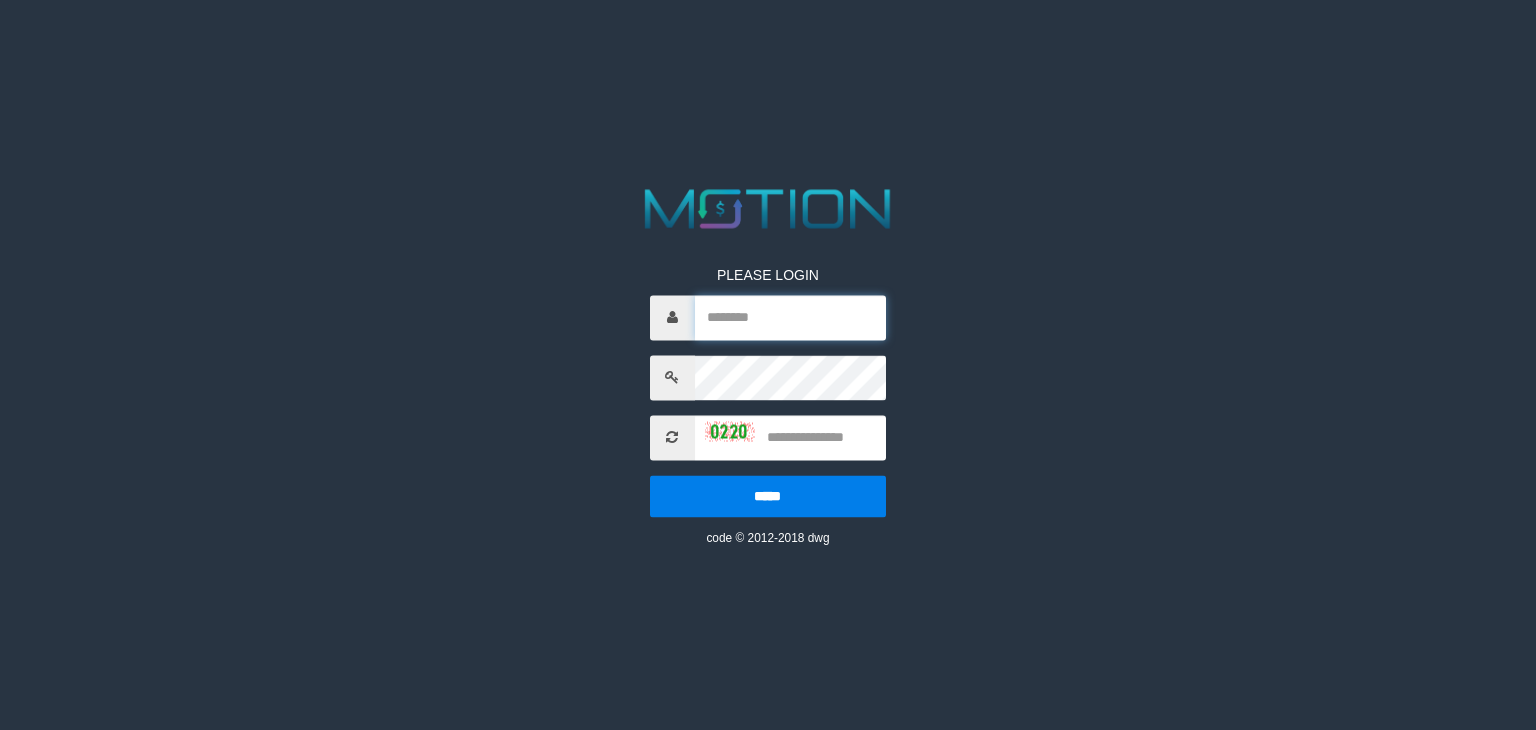 click at bounding box center (790, 317) 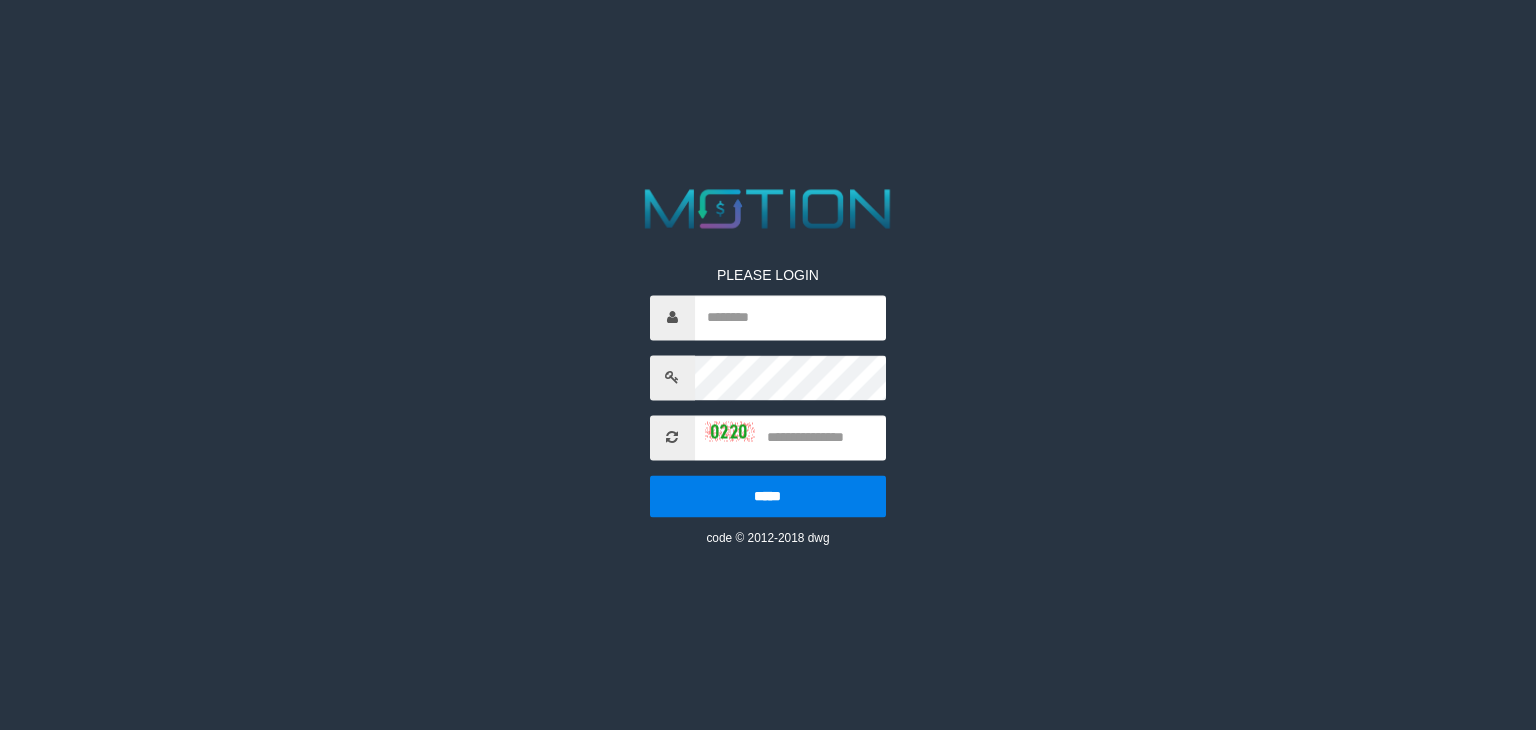 scroll, scrollTop: 0, scrollLeft: 0, axis: both 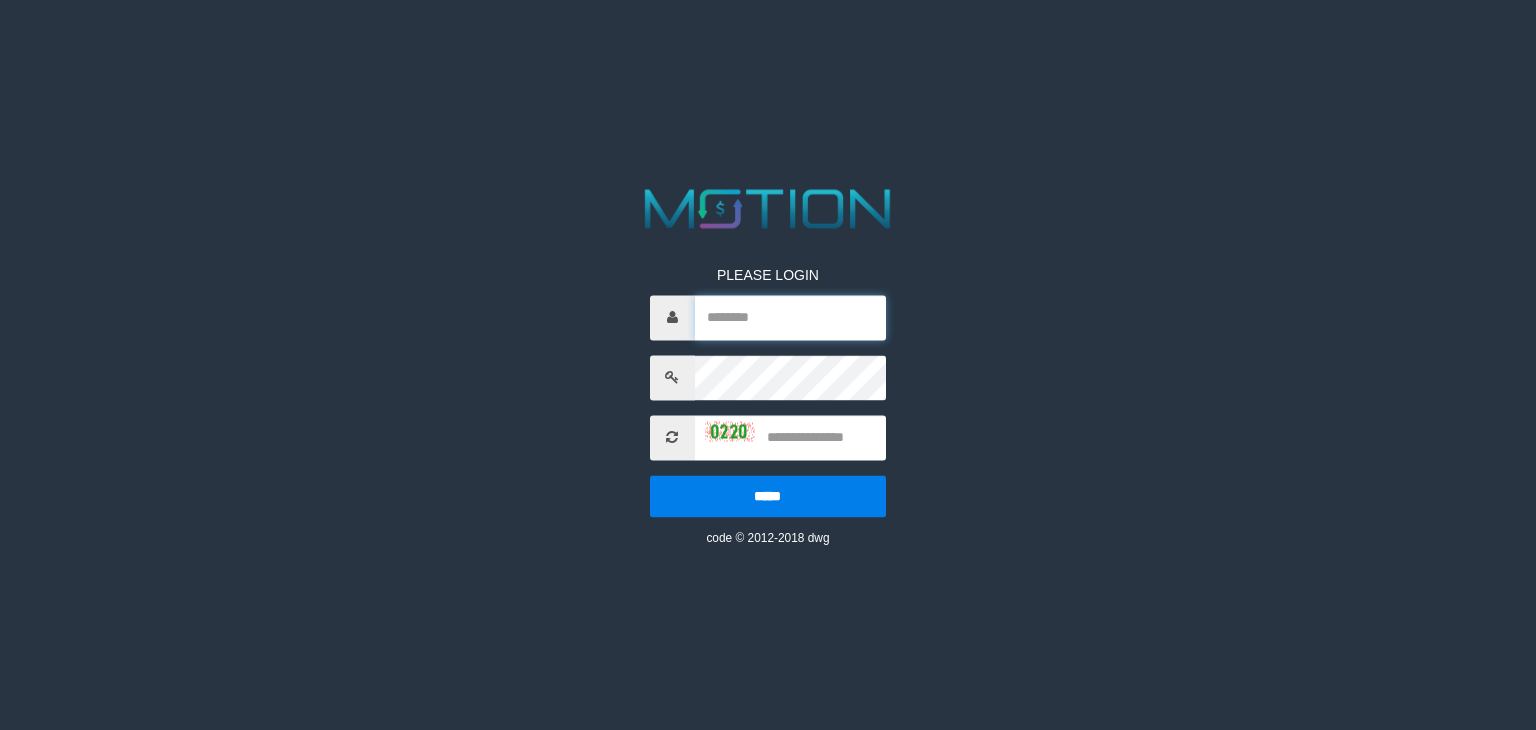 drag, startPoint x: 820, startPoint y: 326, endPoint x: 760, endPoint y: 313, distance: 61.39218 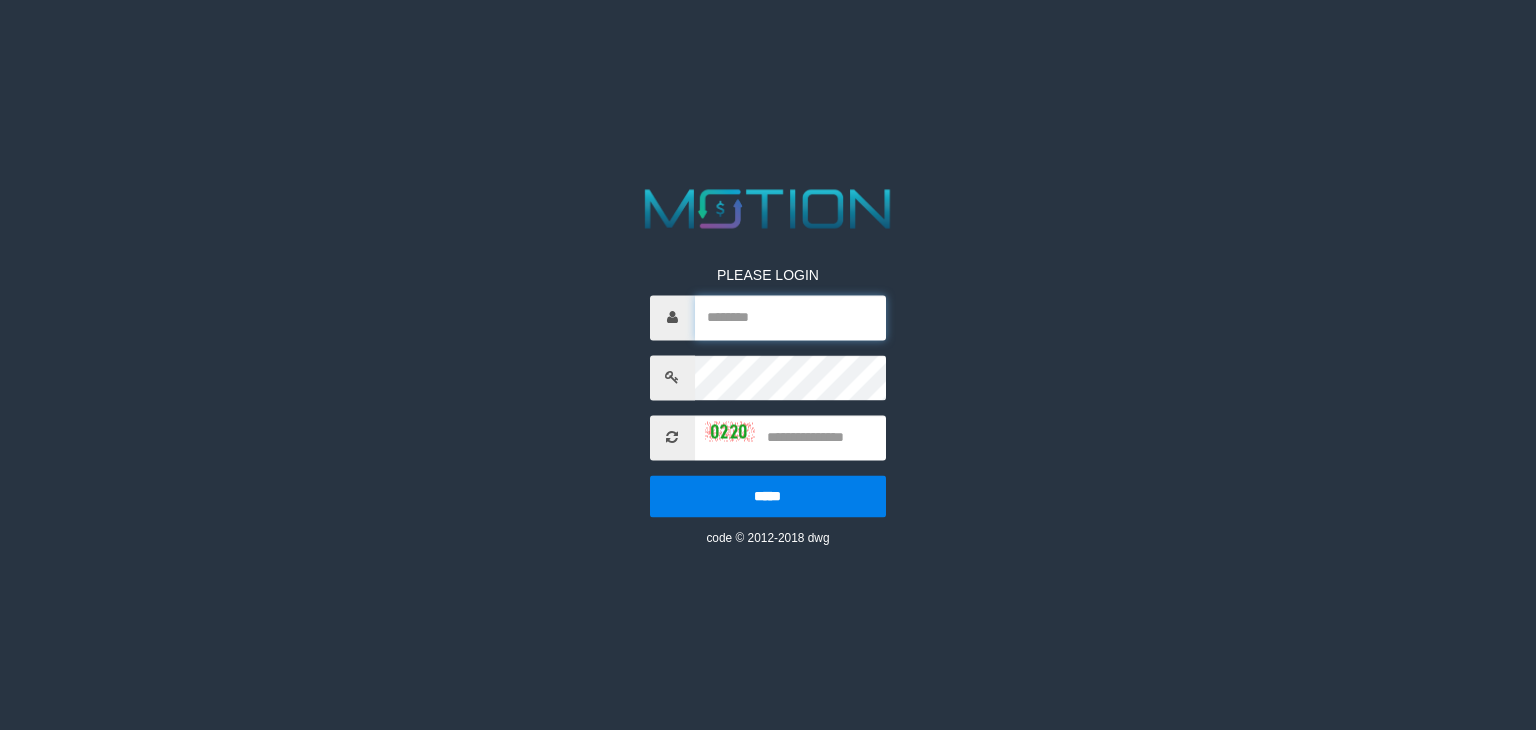click at bounding box center [790, 317] 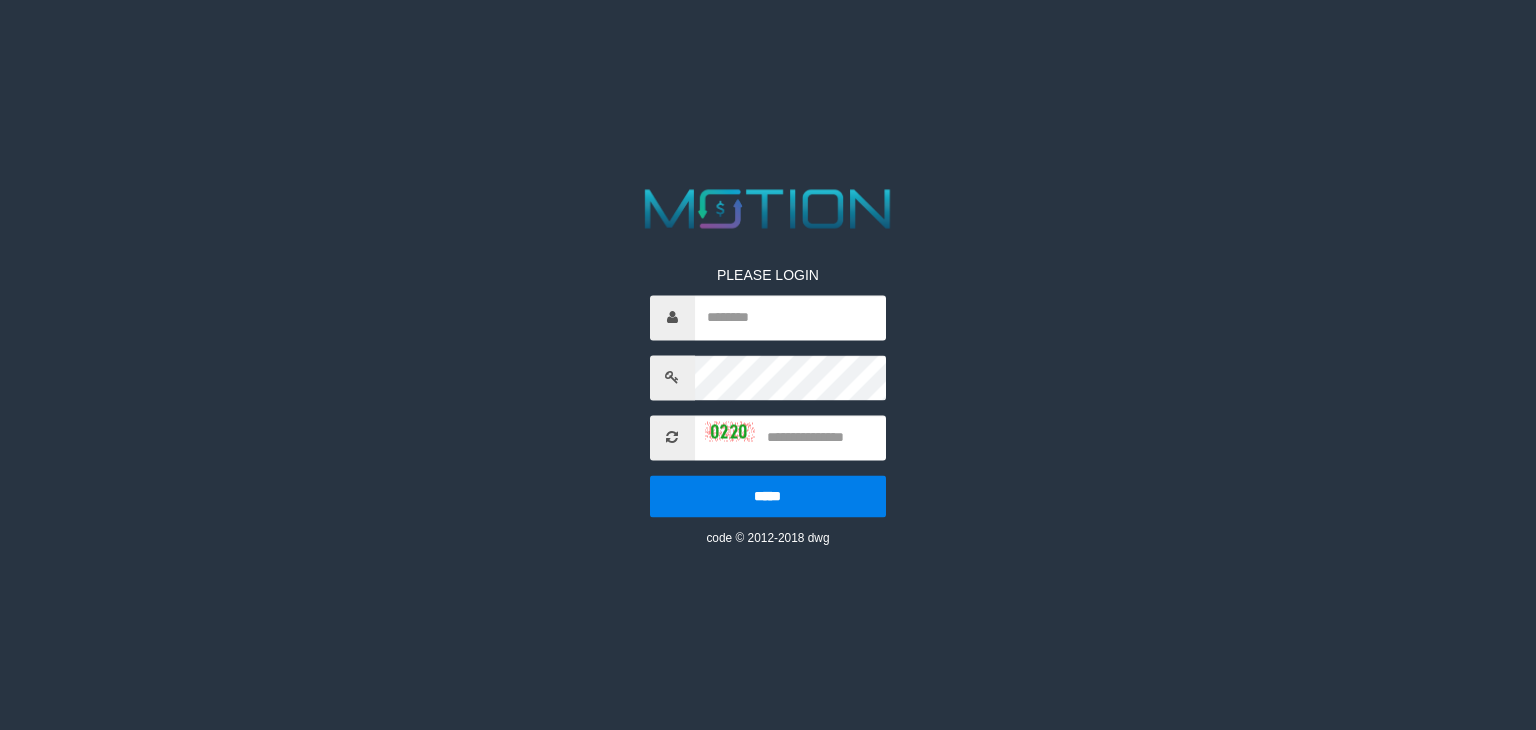 scroll, scrollTop: 0, scrollLeft: 0, axis: both 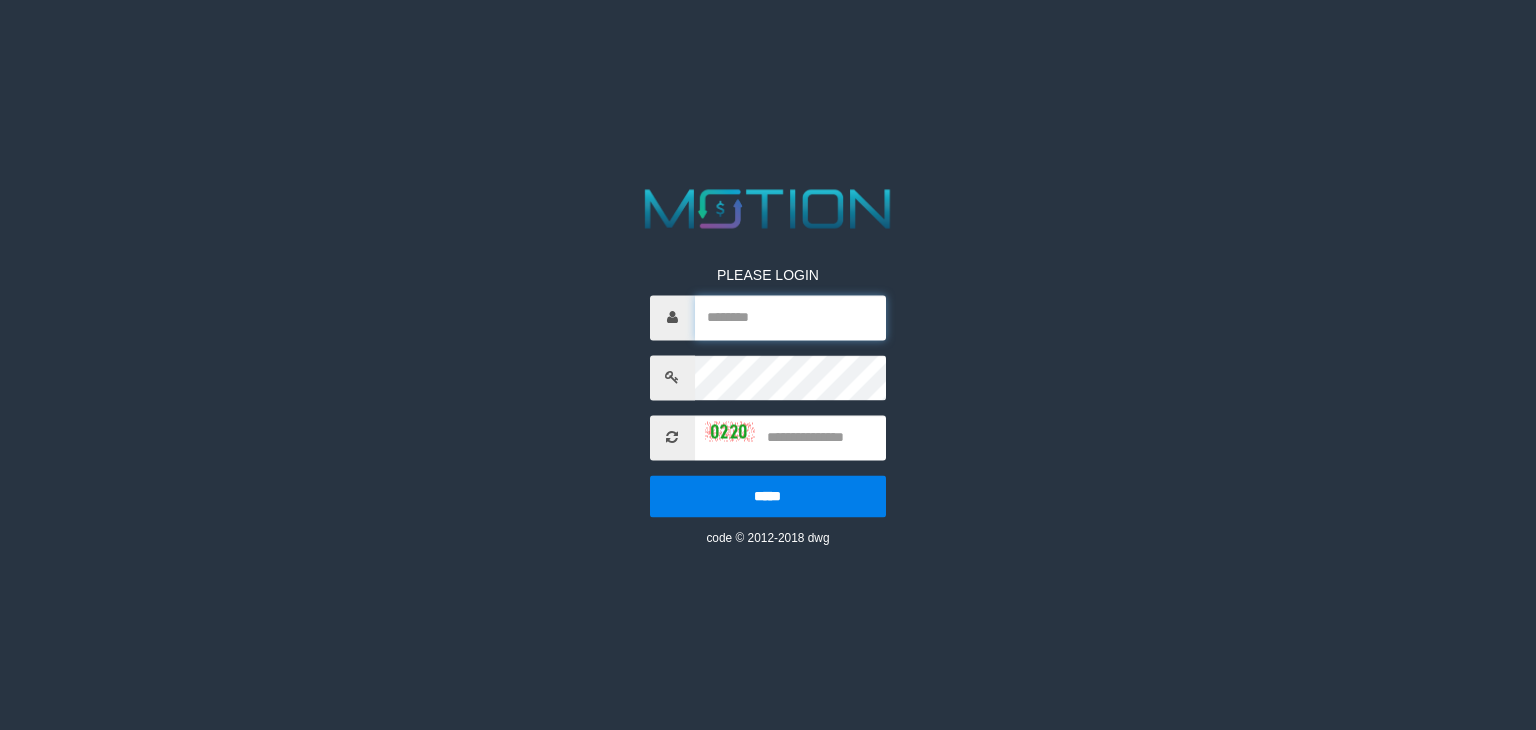 click at bounding box center (790, 317) 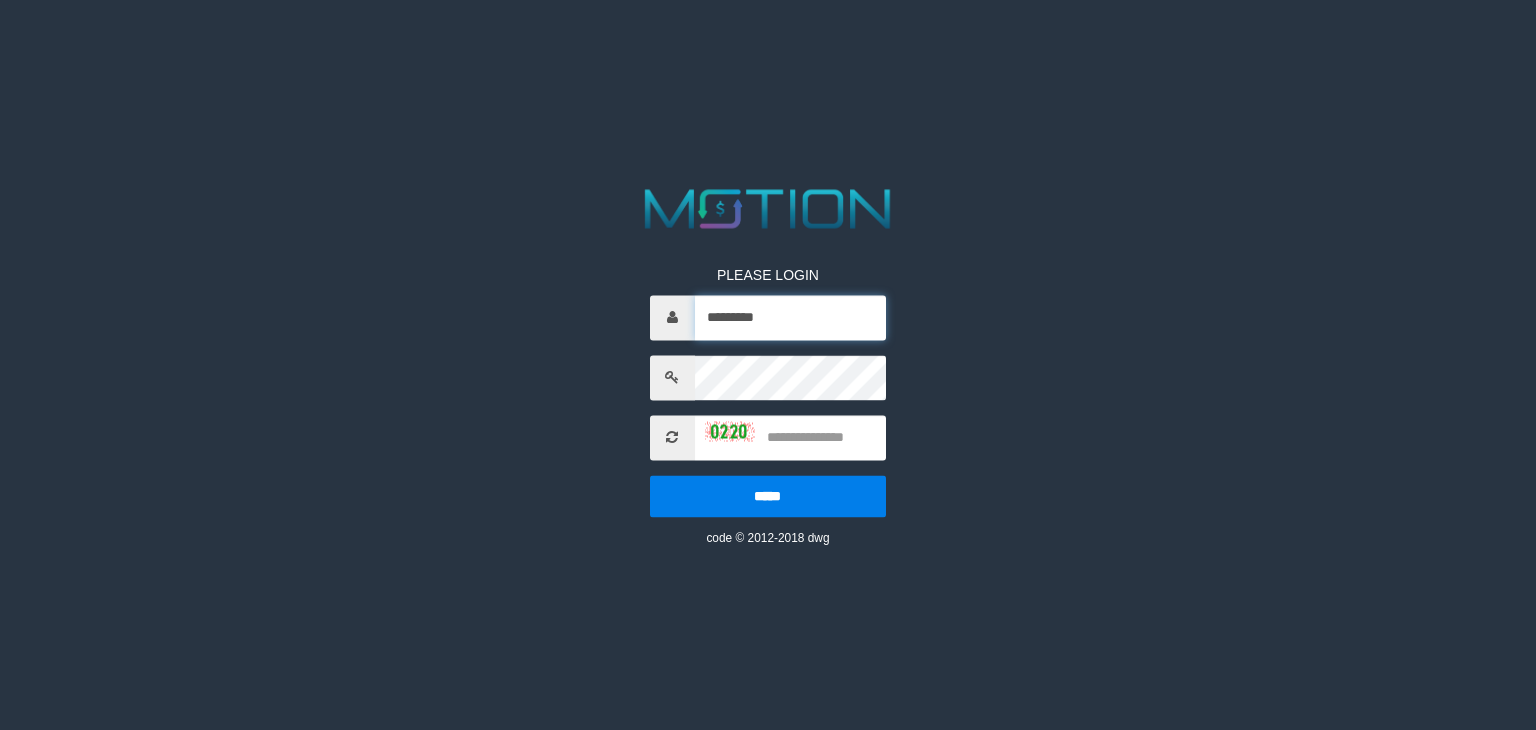 type on "*********" 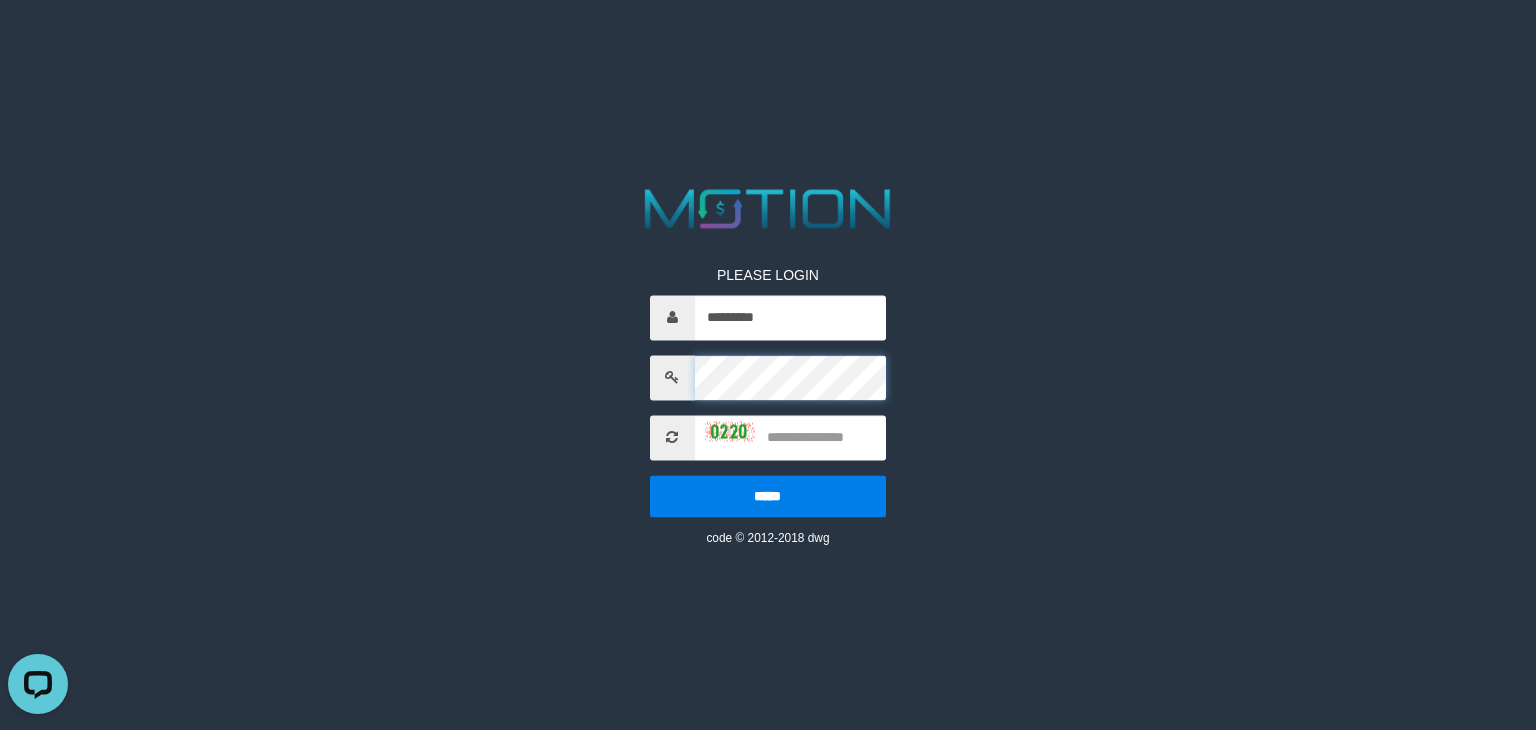 scroll, scrollTop: 0, scrollLeft: 0, axis: both 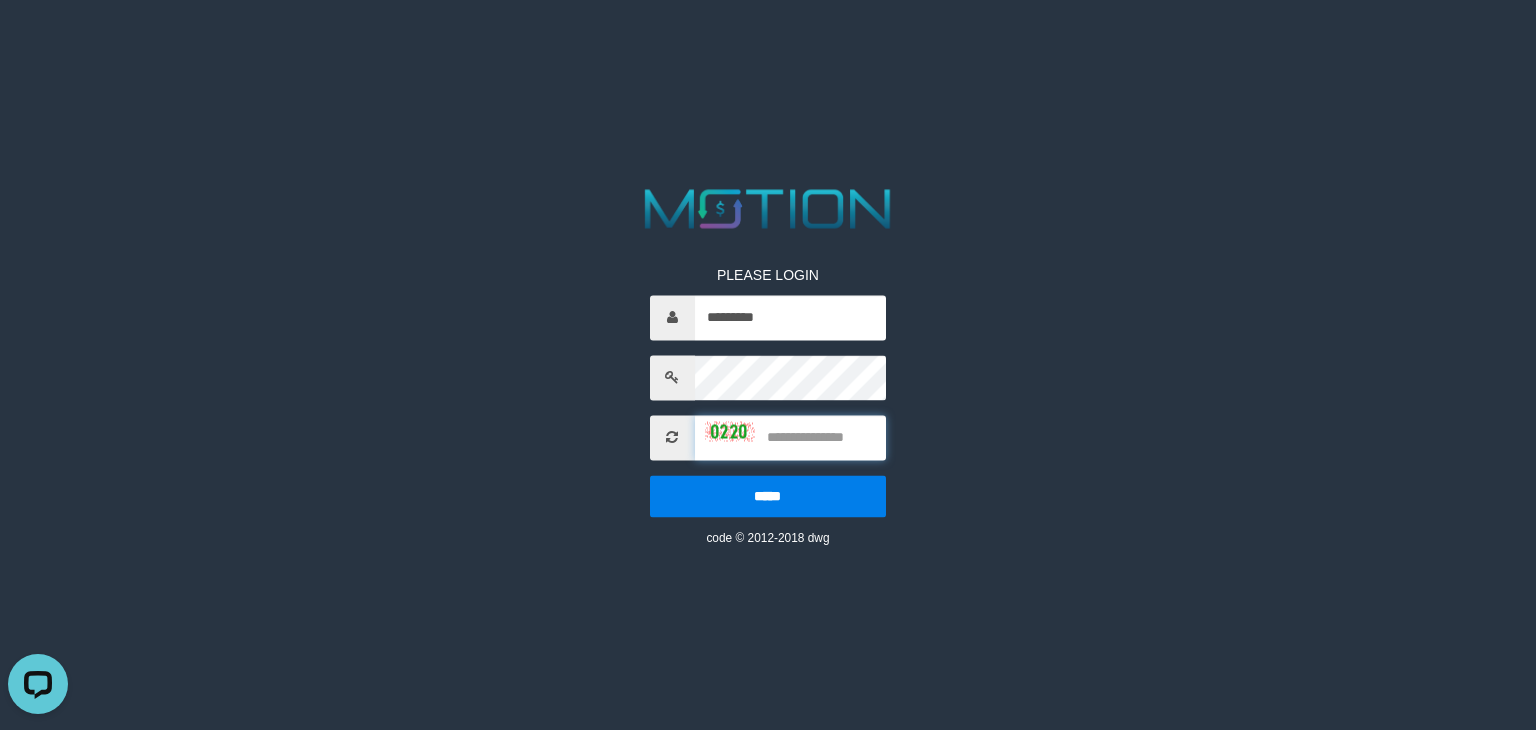 click at bounding box center [790, 437] 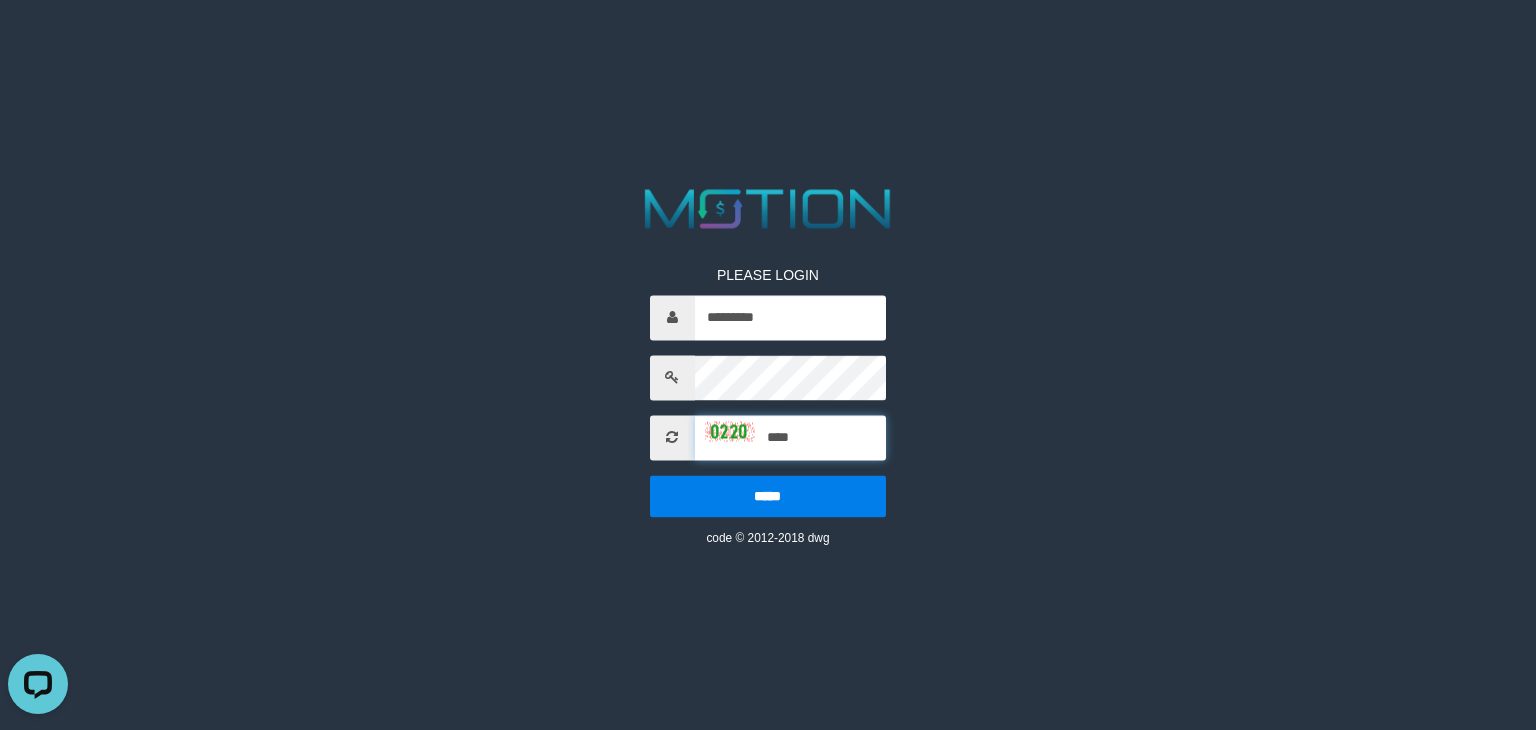 type on "****" 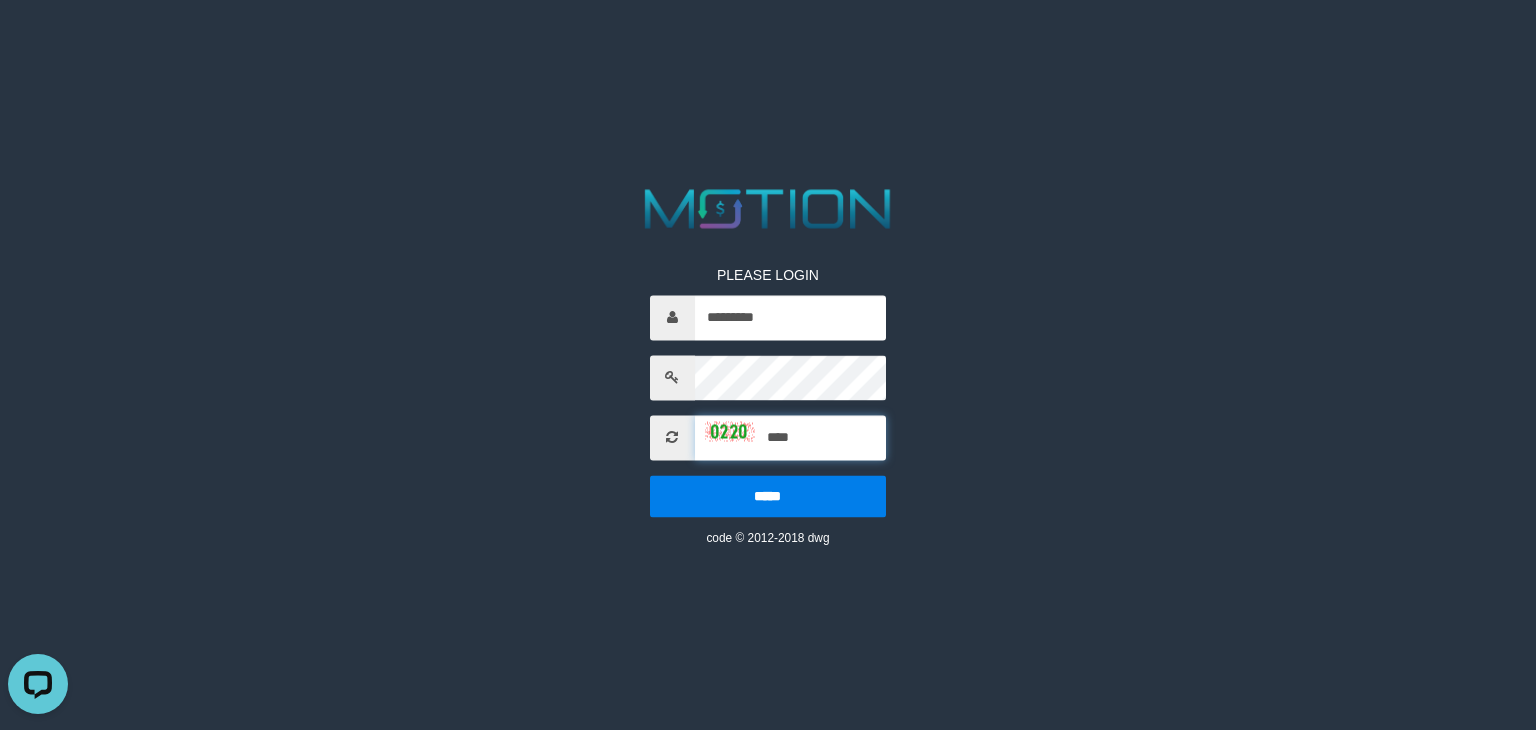 click on "*****" at bounding box center [768, 496] 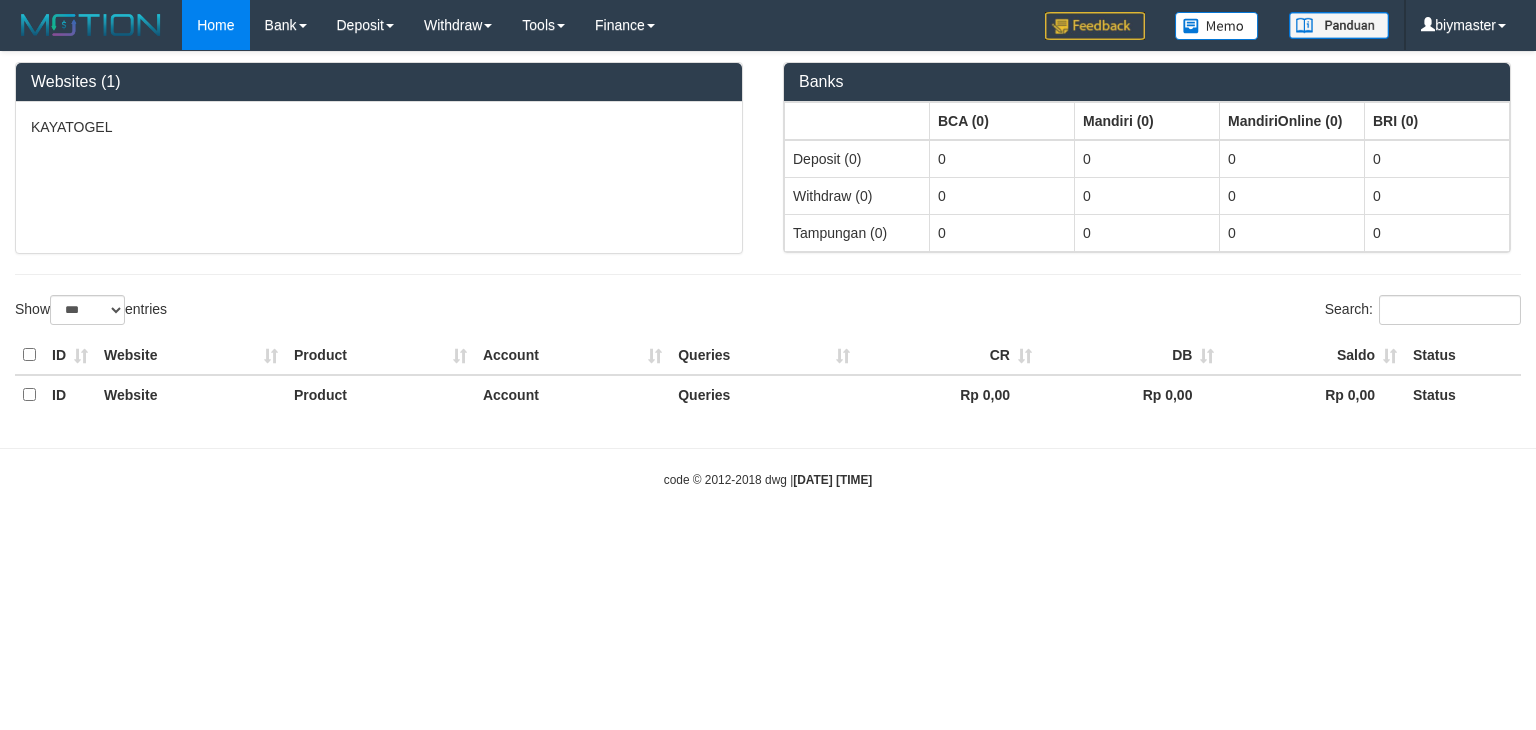 select on "***" 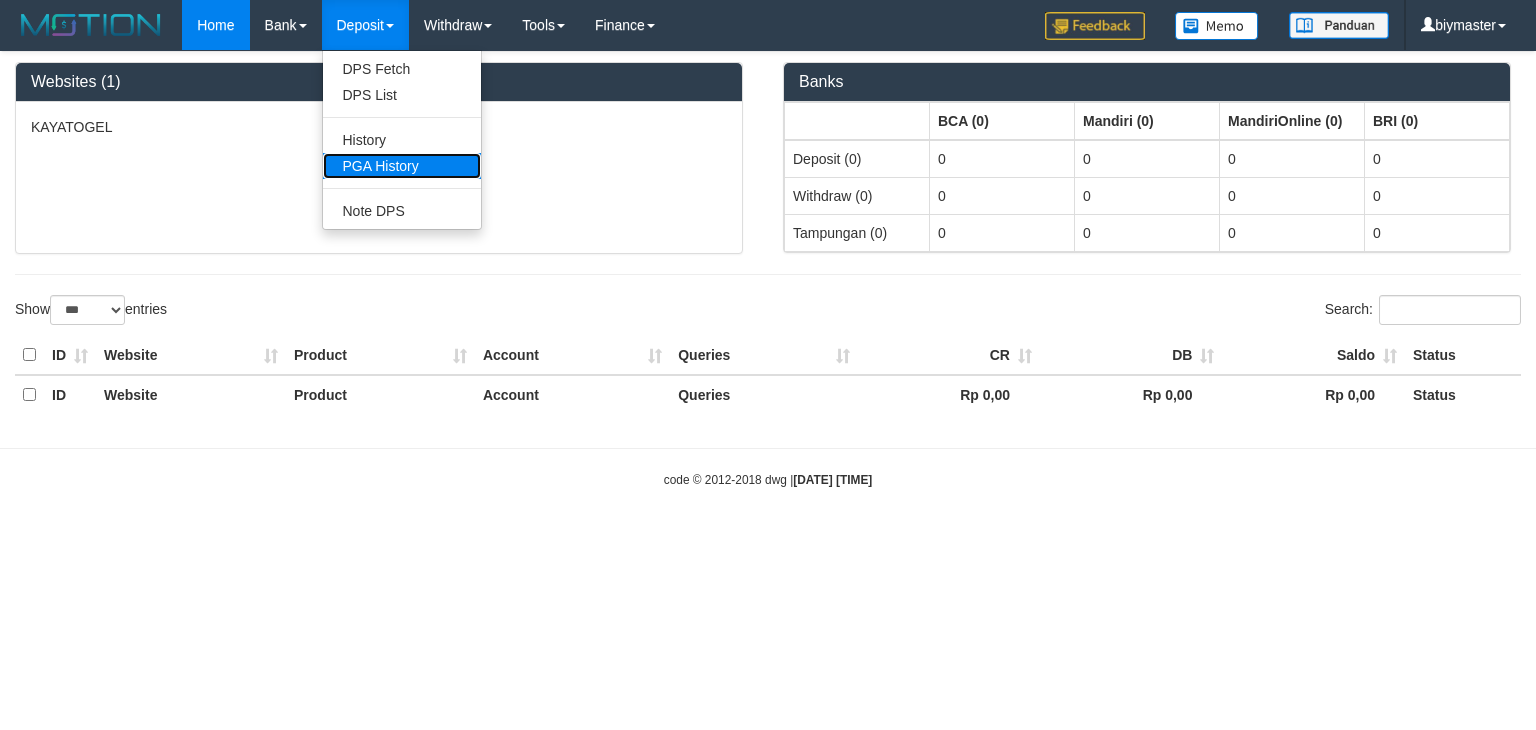 click on "PGA History" at bounding box center [402, 166] 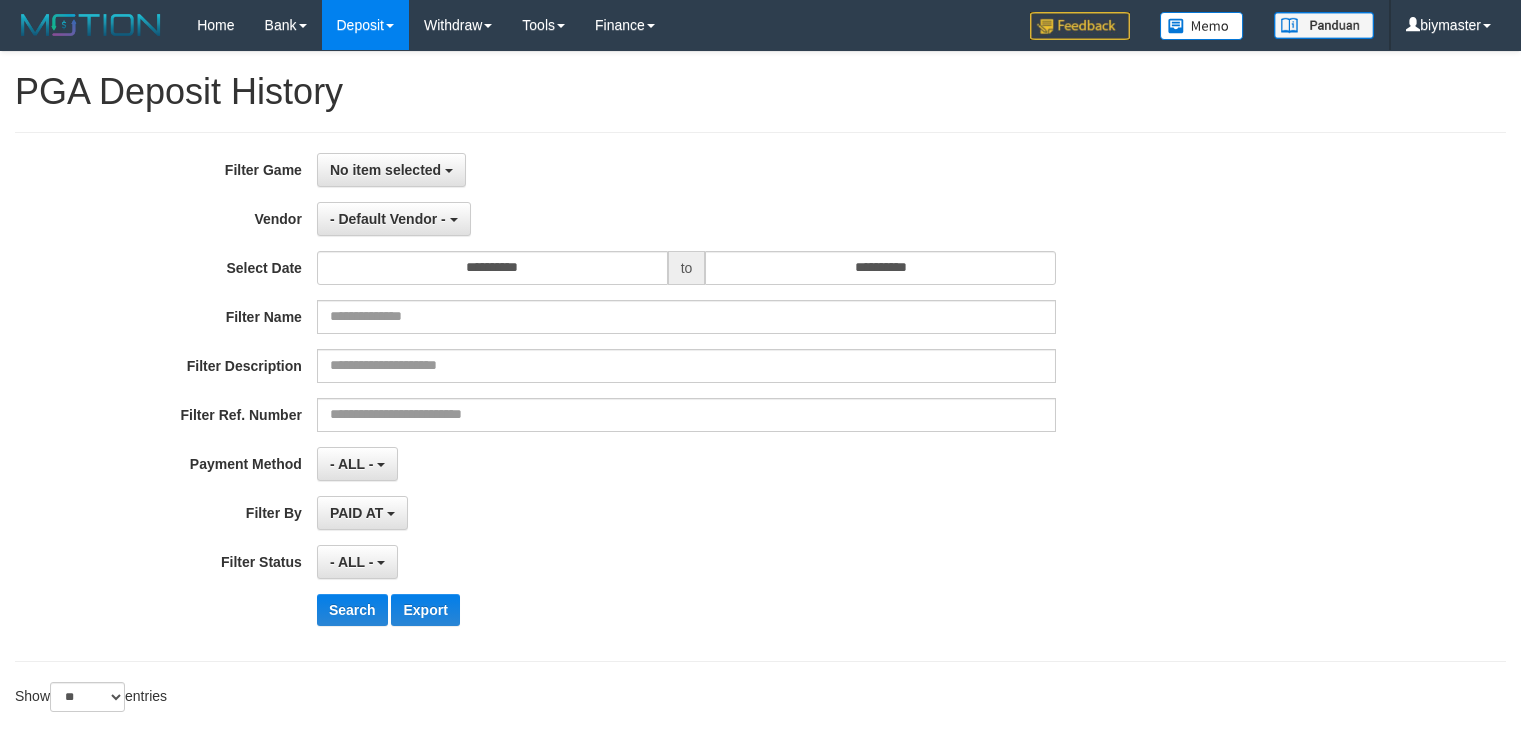 select 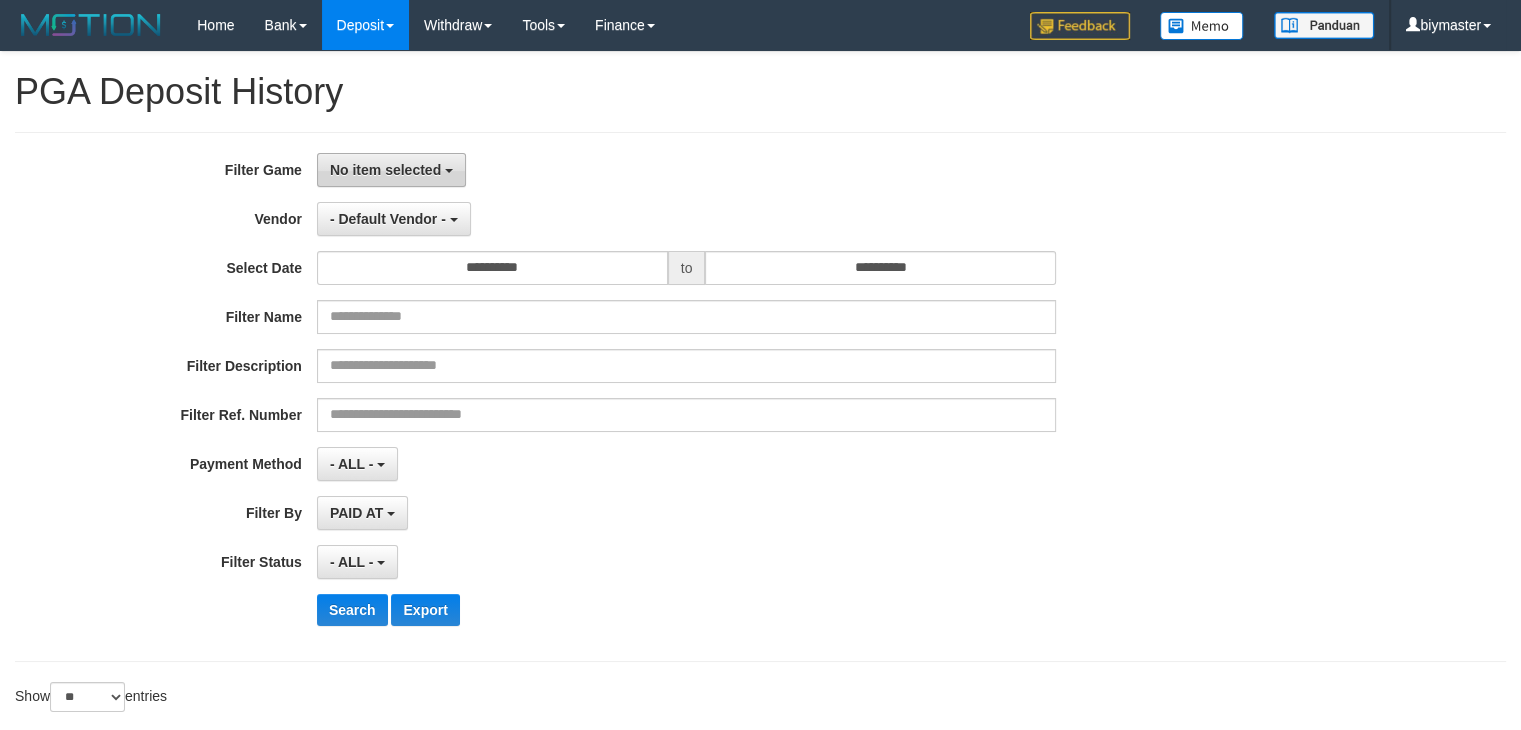 click on "No item selected" at bounding box center (391, 170) 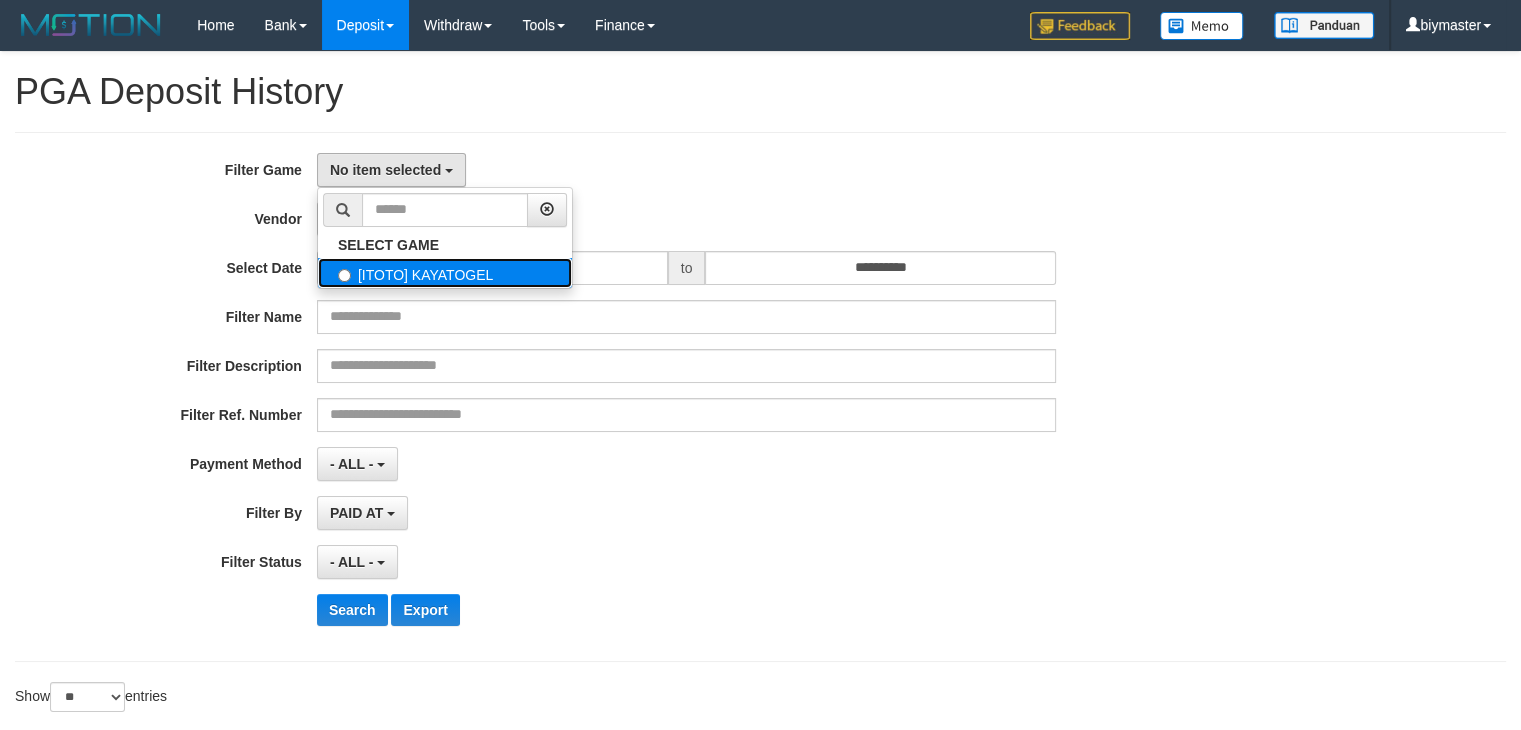 click on "[ITOTO] KAYATOGEL" at bounding box center (445, 273) 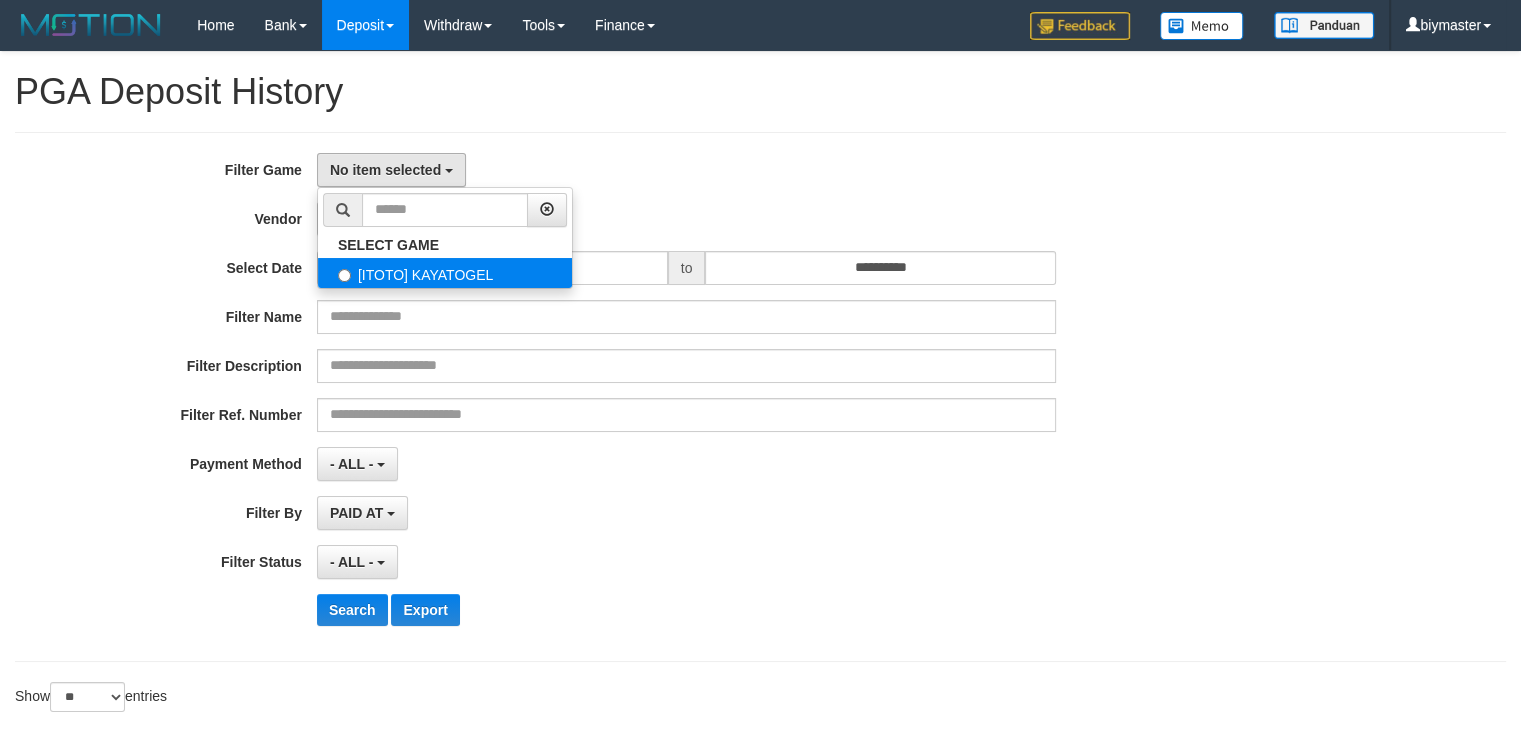 select on "****" 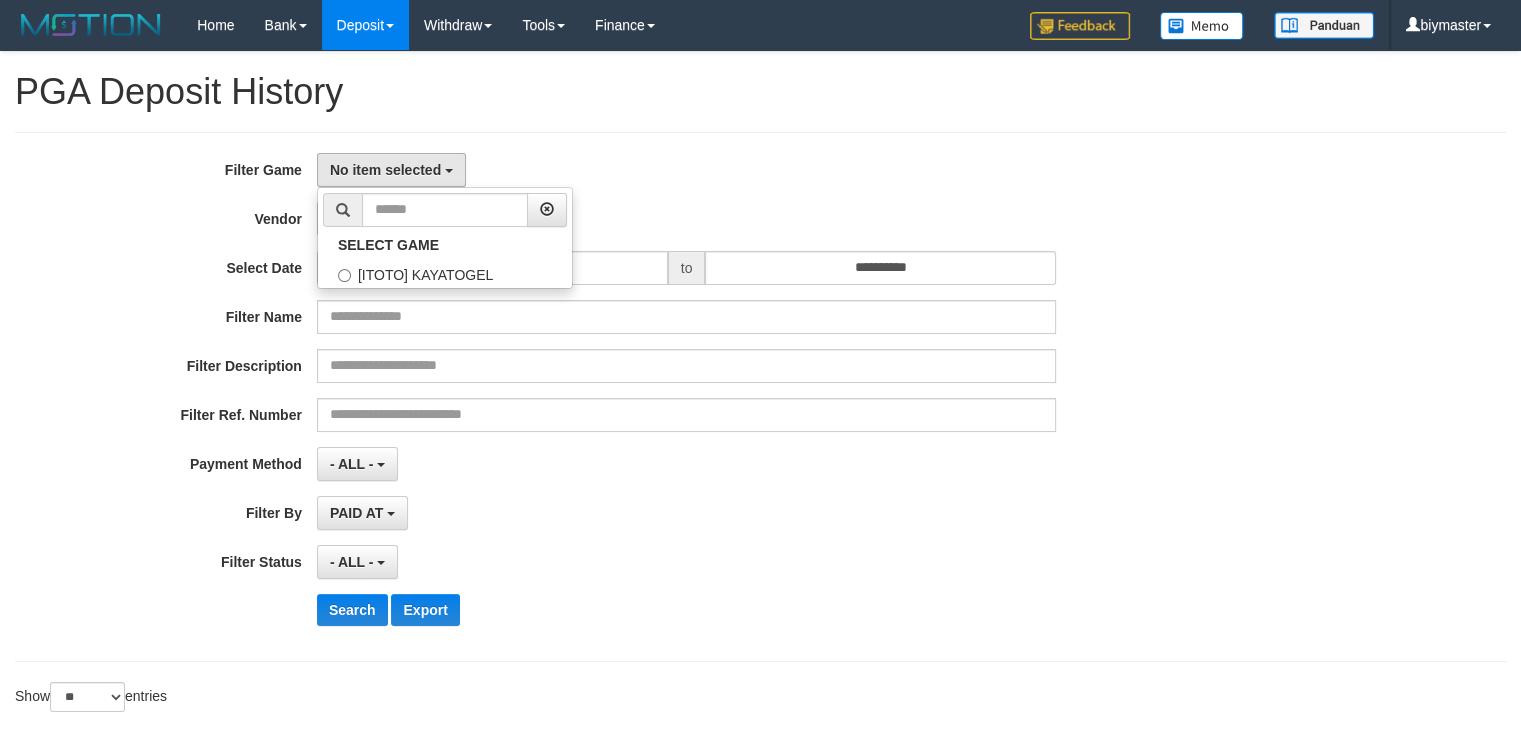 scroll, scrollTop: 17, scrollLeft: 0, axis: vertical 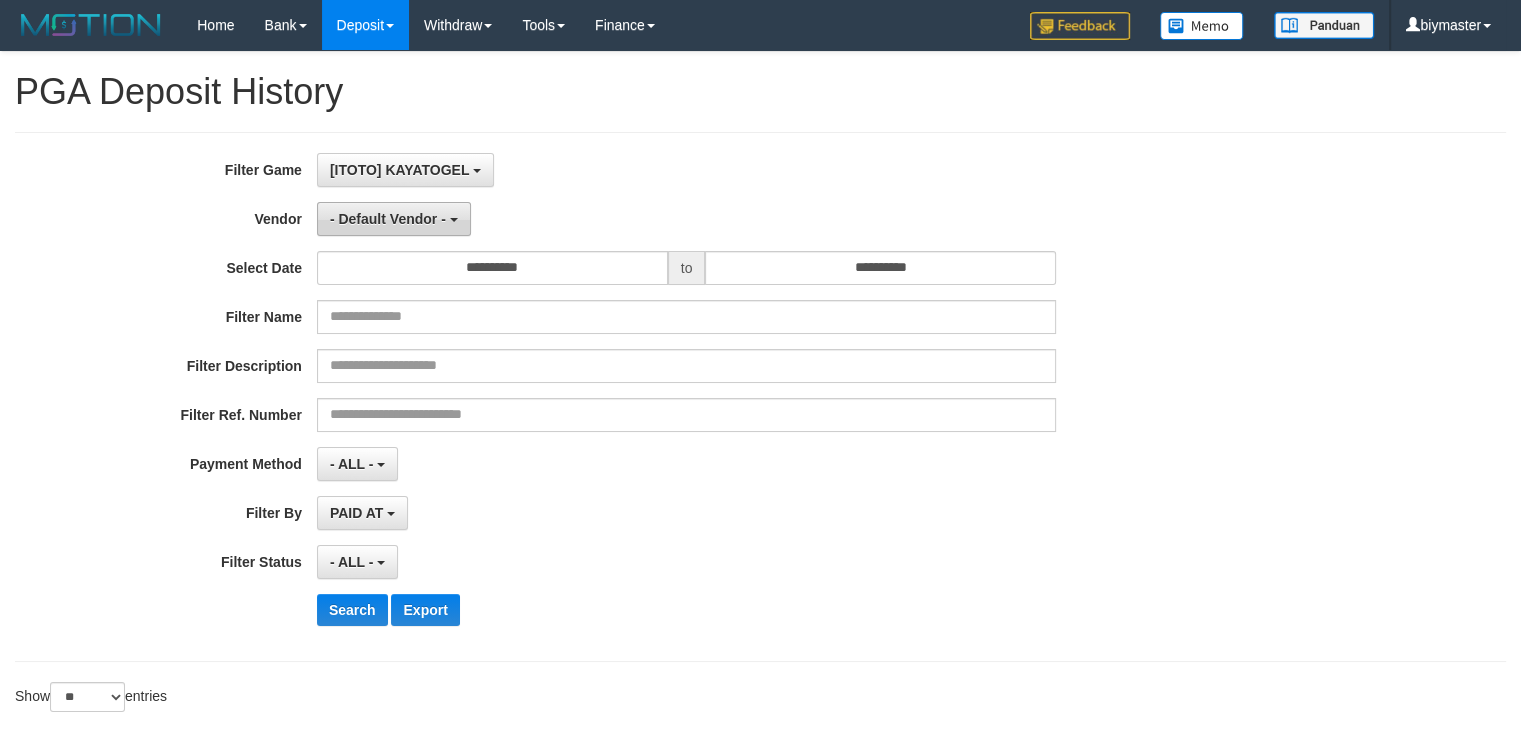 click on "- Default Vendor -" at bounding box center (388, 219) 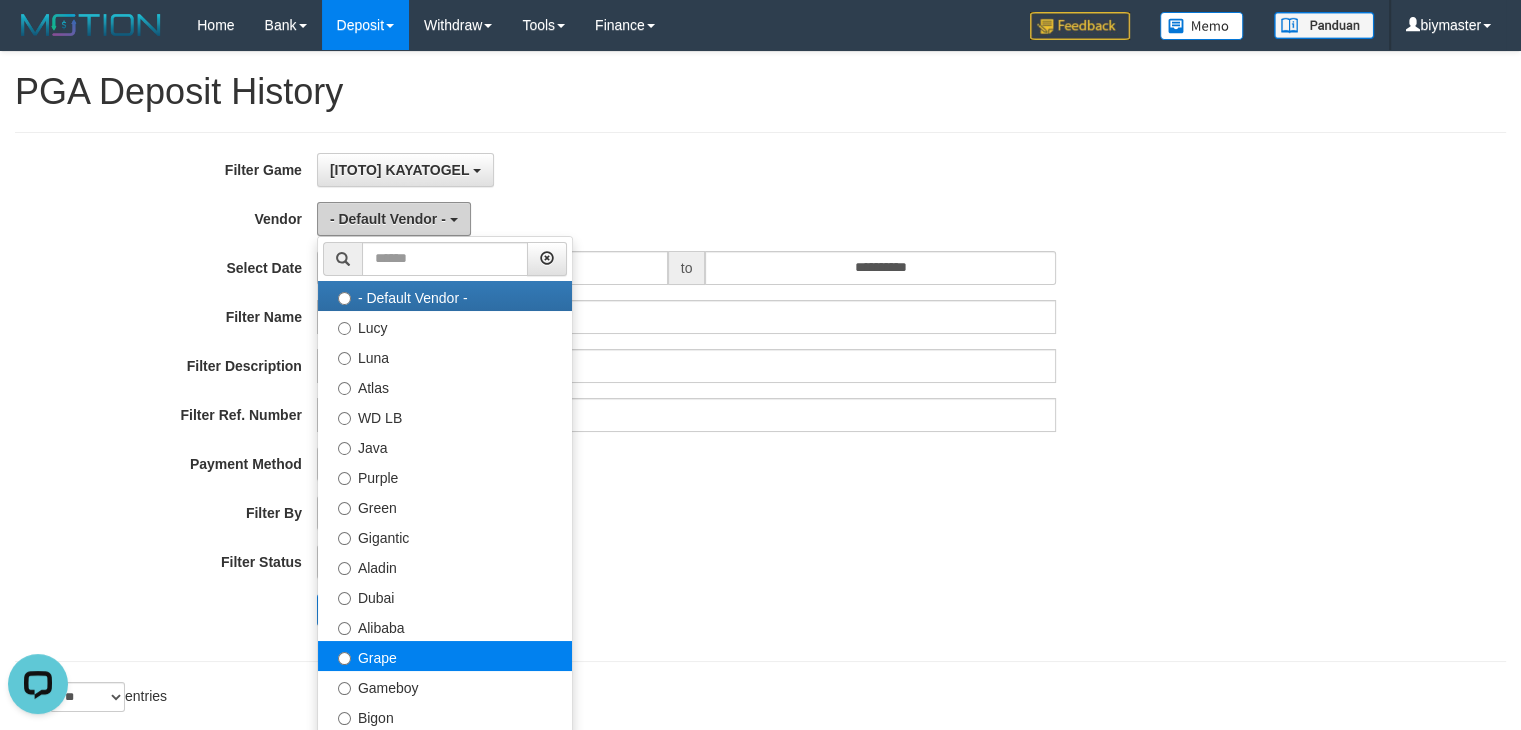 scroll, scrollTop: 0, scrollLeft: 0, axis: both 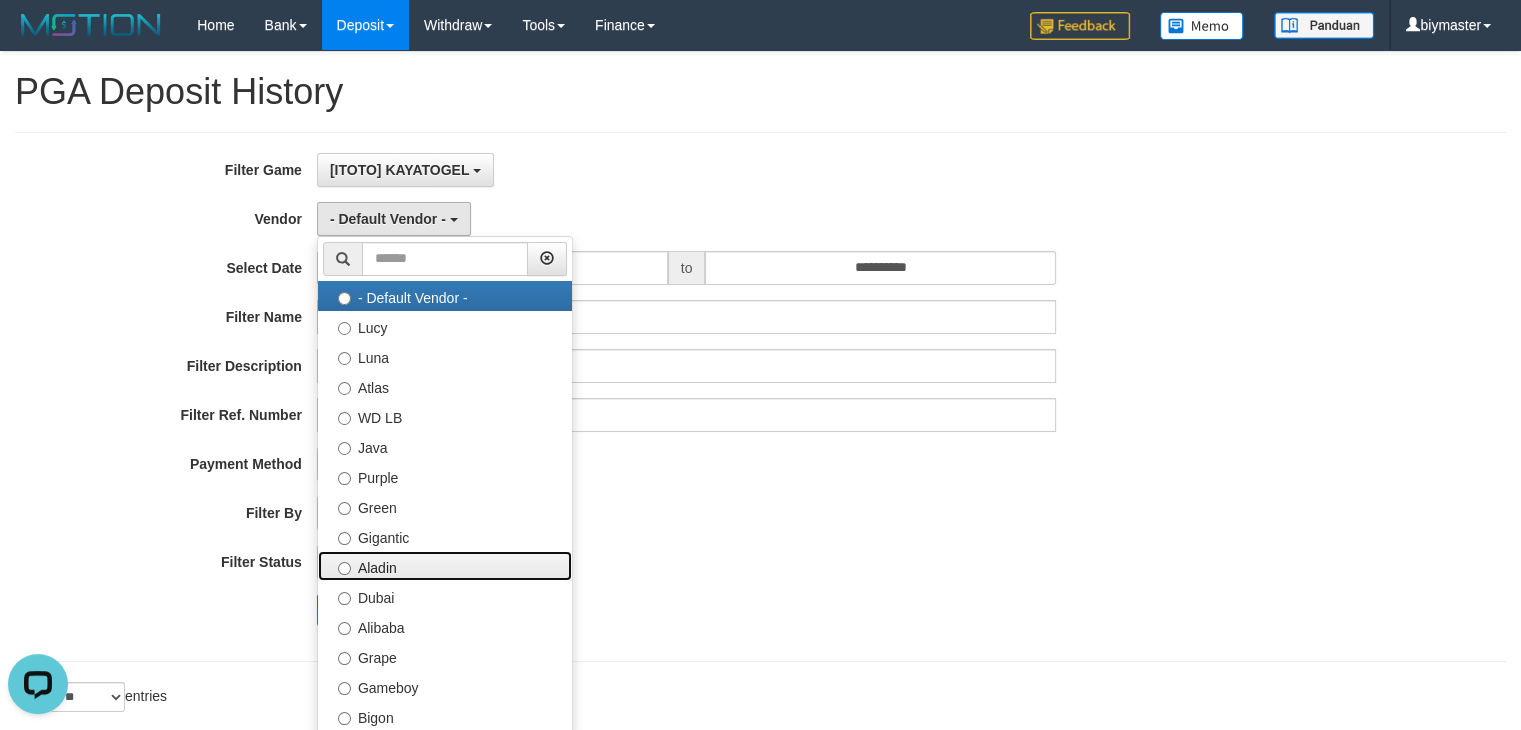 drag, startPoint x: 414, startPoint y: 567, endPoint x: 532, endPoint y: 454, distance: 163.37993 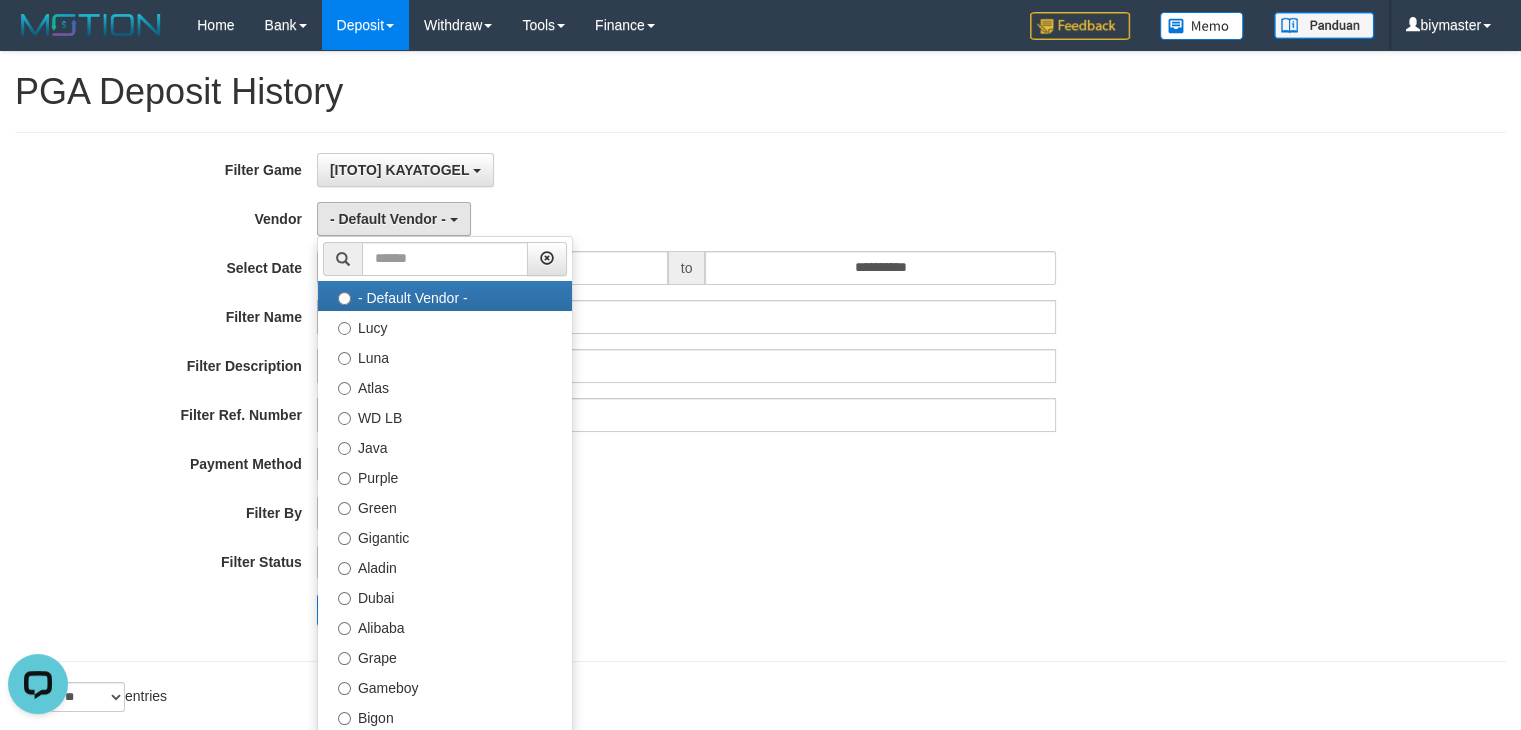 select on "**********" 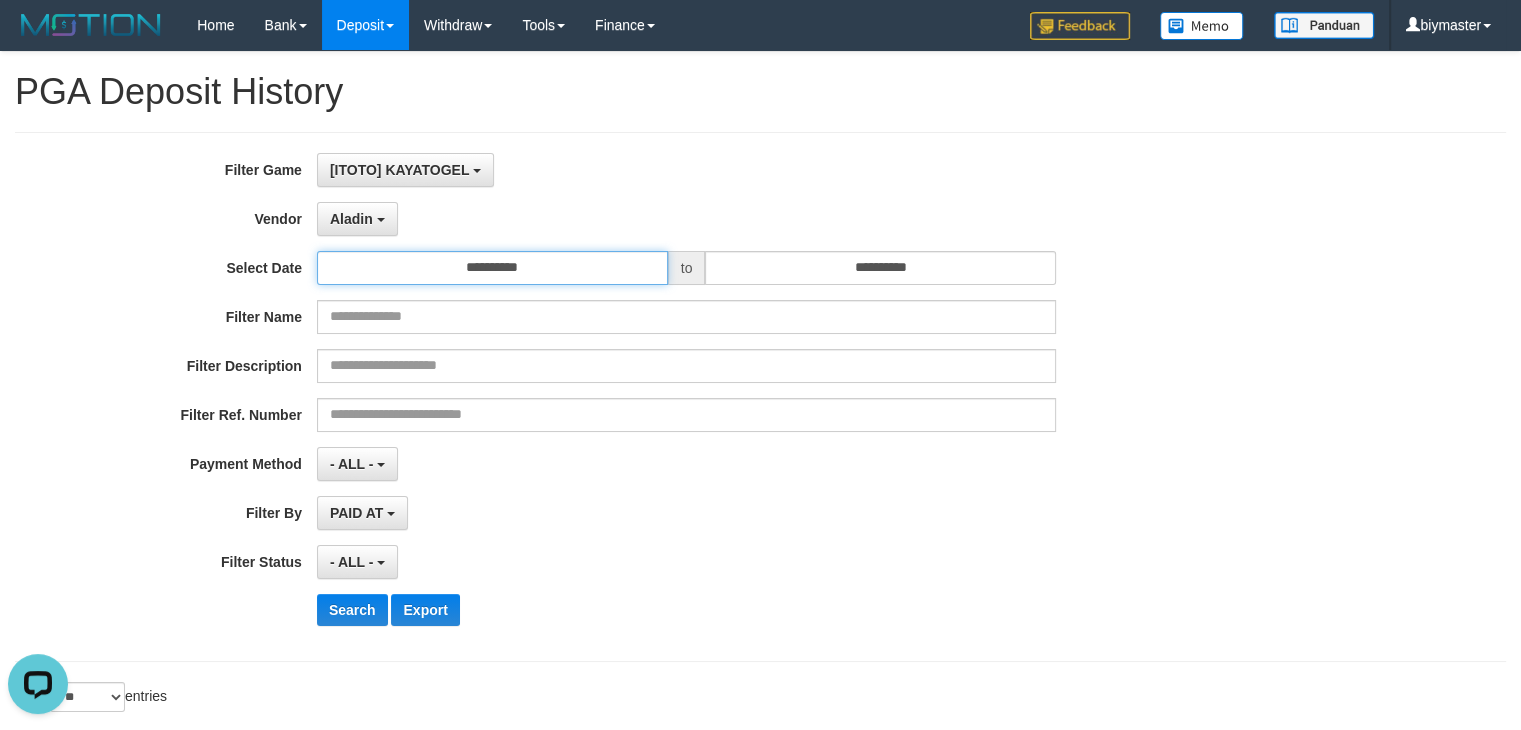 click on "**********" at bounding box center [492, 268] 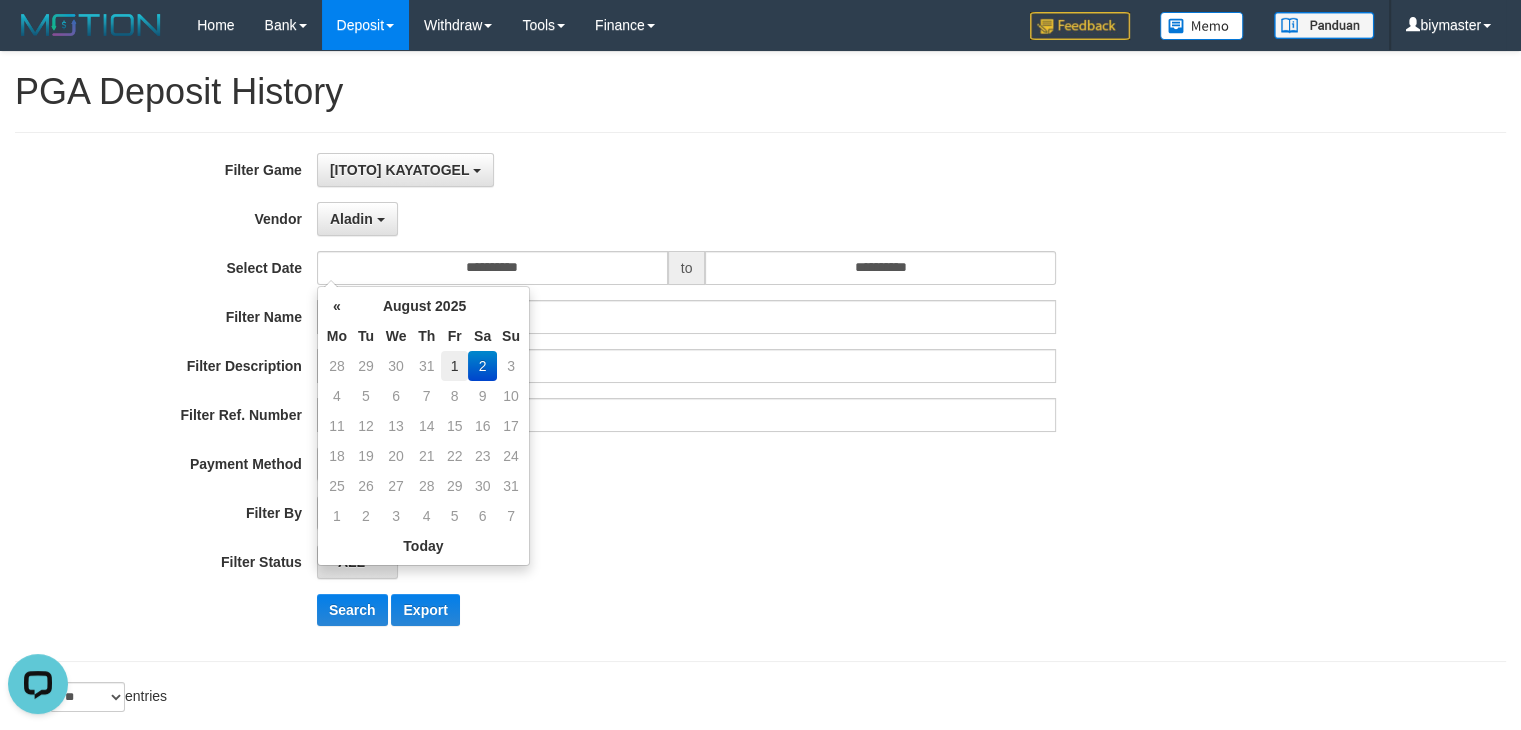 click on "1" at bounding box center [454, 366] 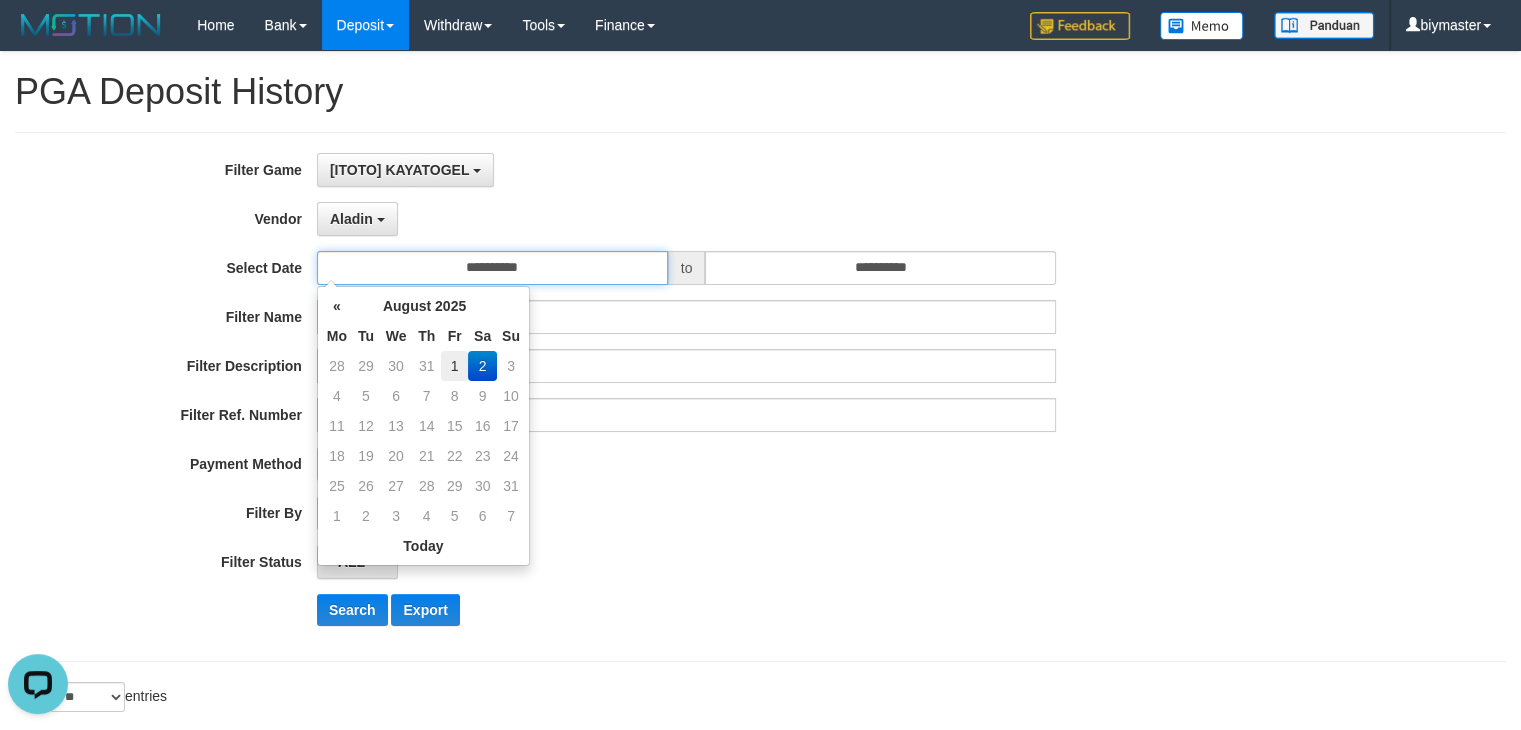 type on "**********" 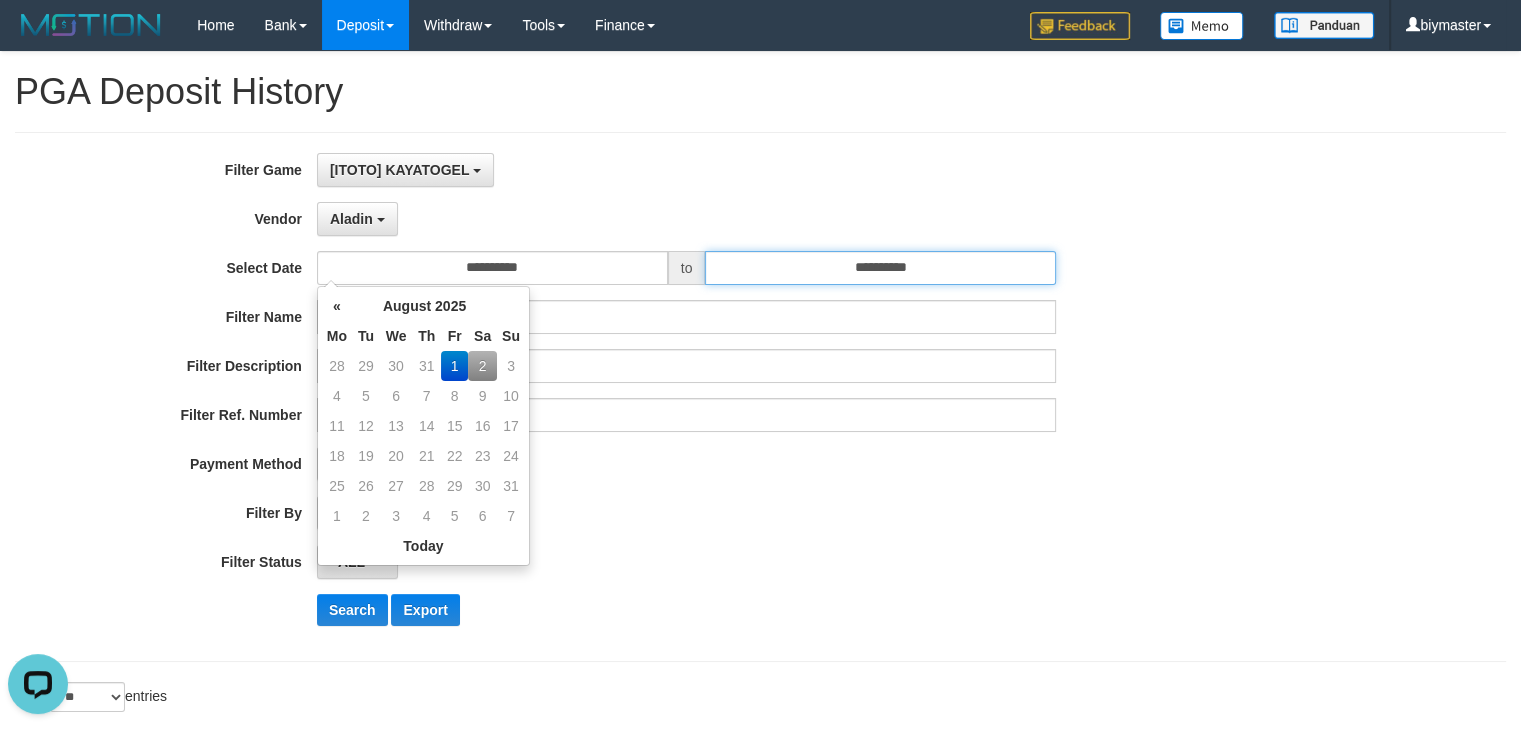 click on "**********" at bounding box center (880, 268) 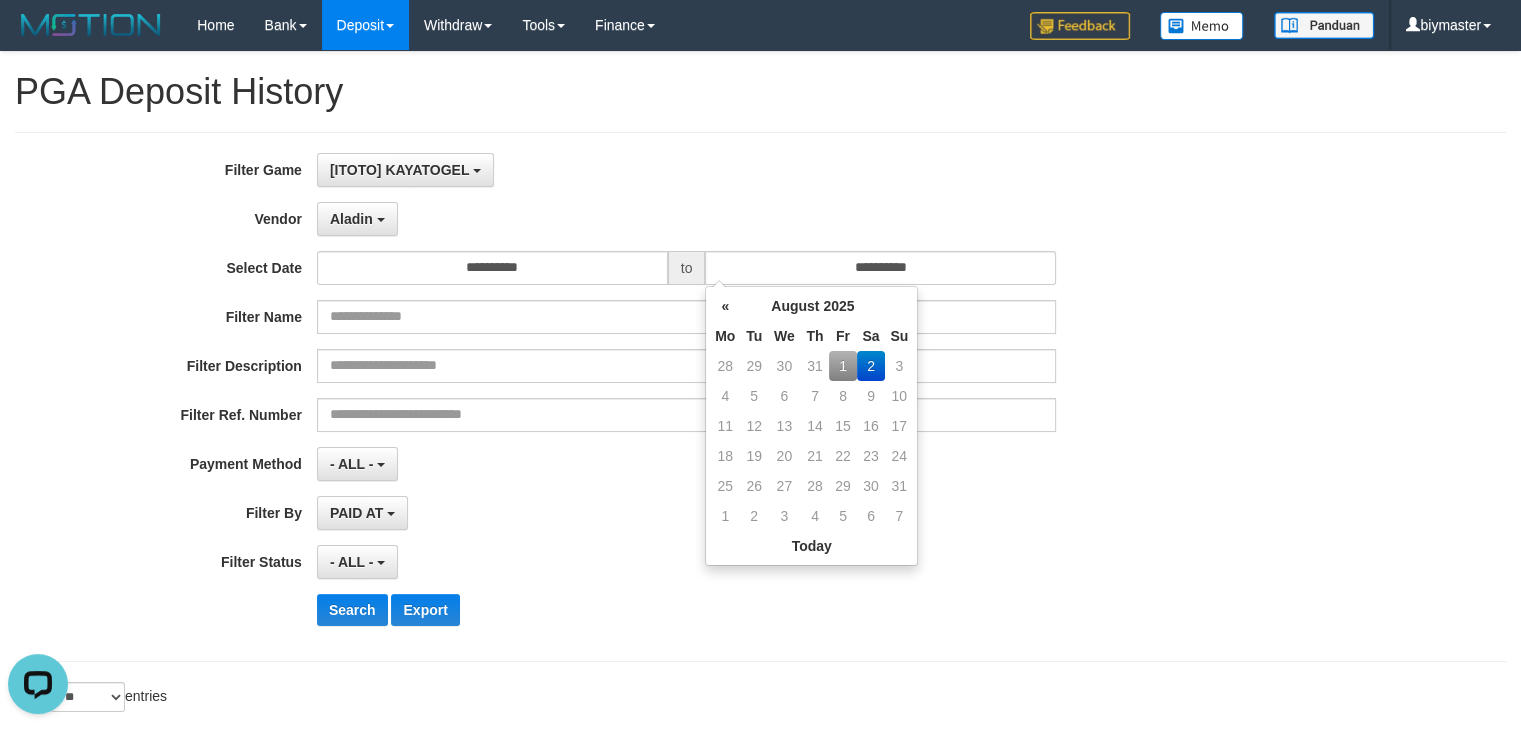 click on "1" at bounding box center (842, 366) 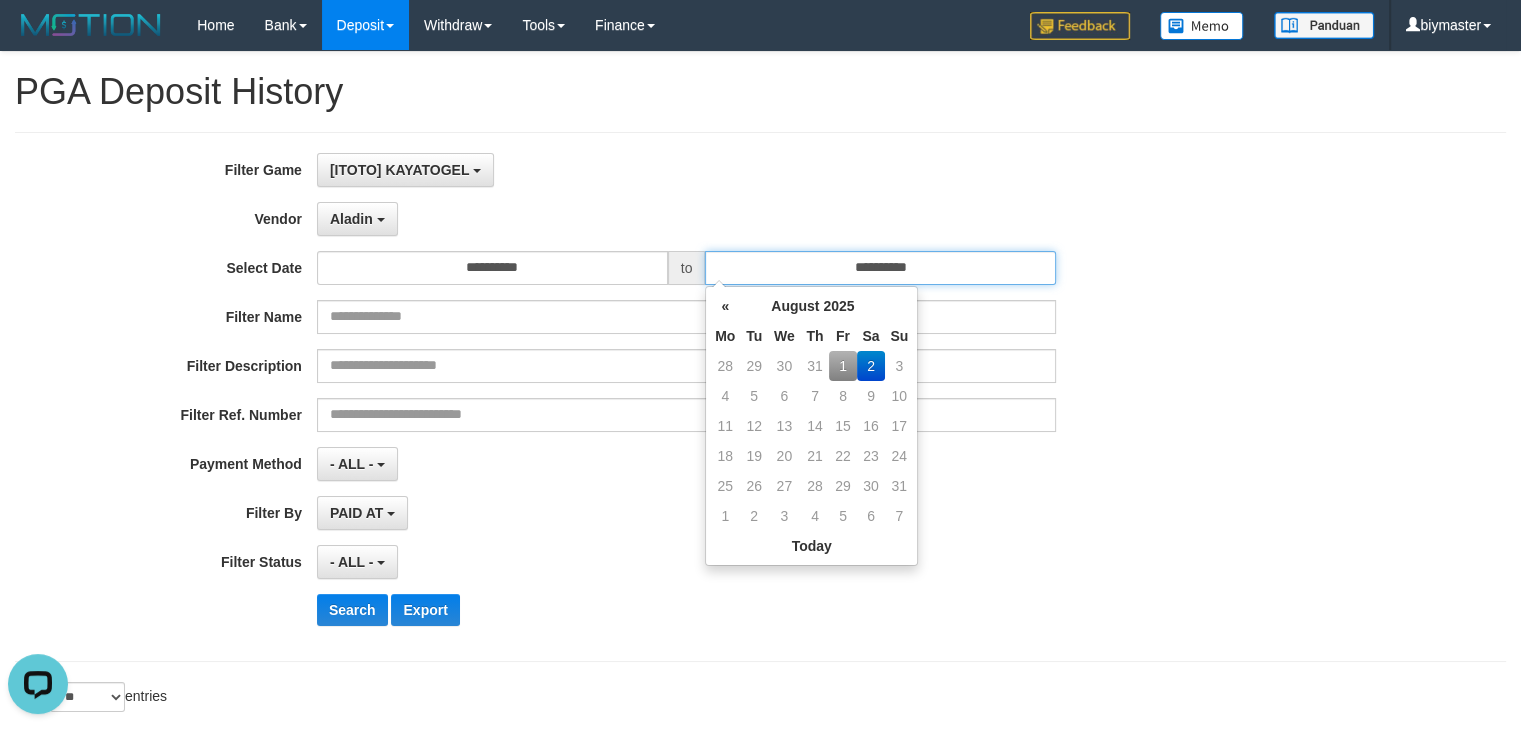 type on "**********" 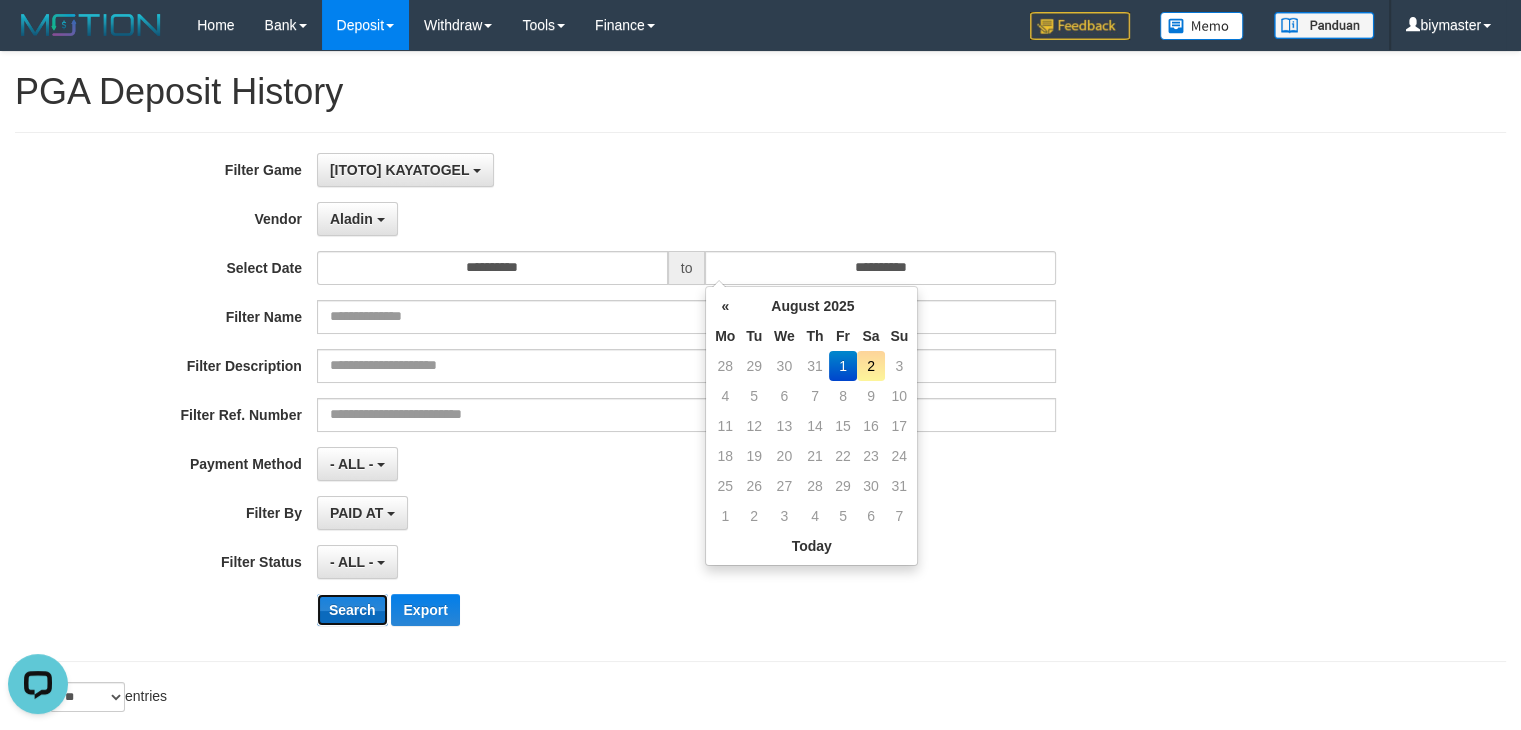 click on "Search" at bounding box center (352, 610) 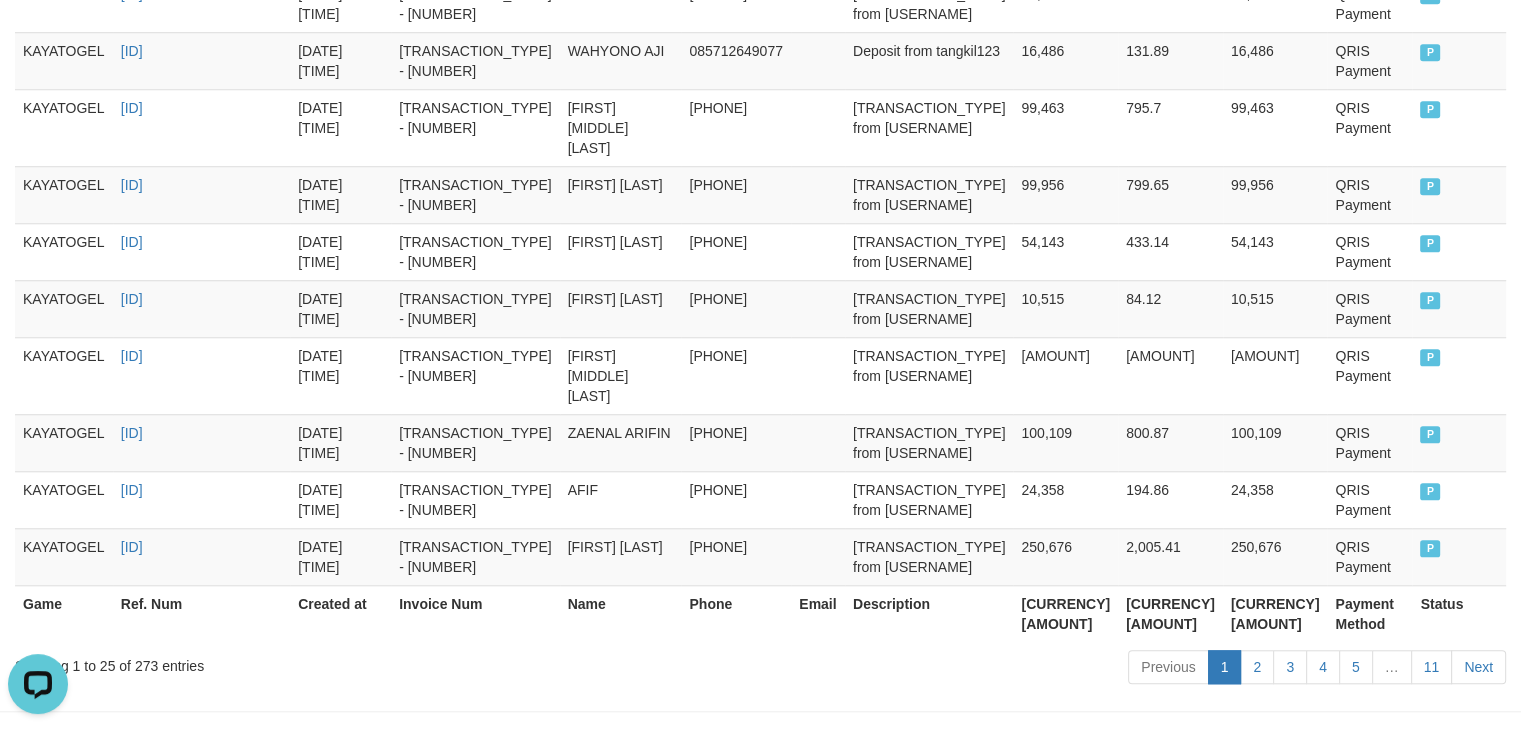 scroll, scrollTop: 1704, scrollLeft: 0, axis: vertical 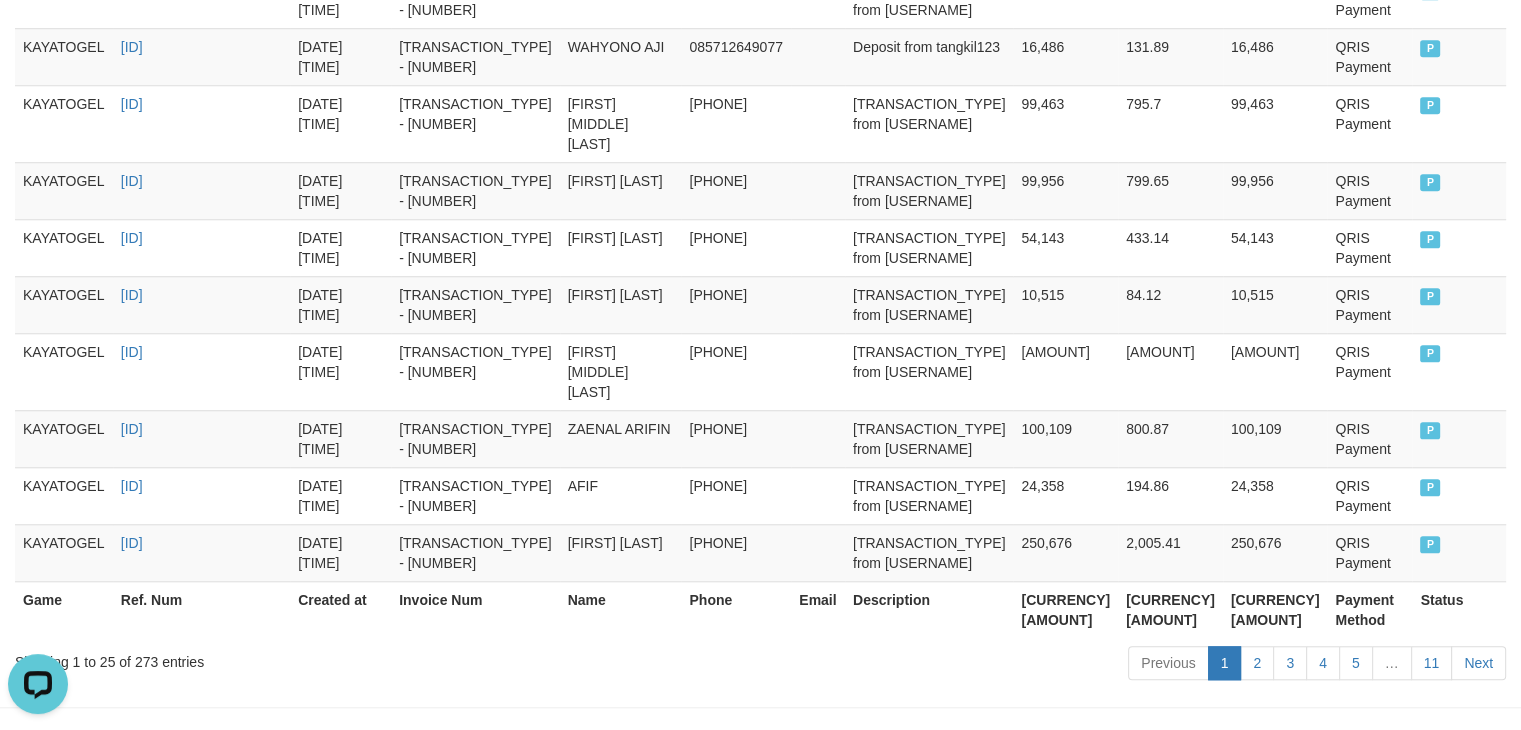 click on "Rp. 30,668,744" at bounding box center (1065, 609) 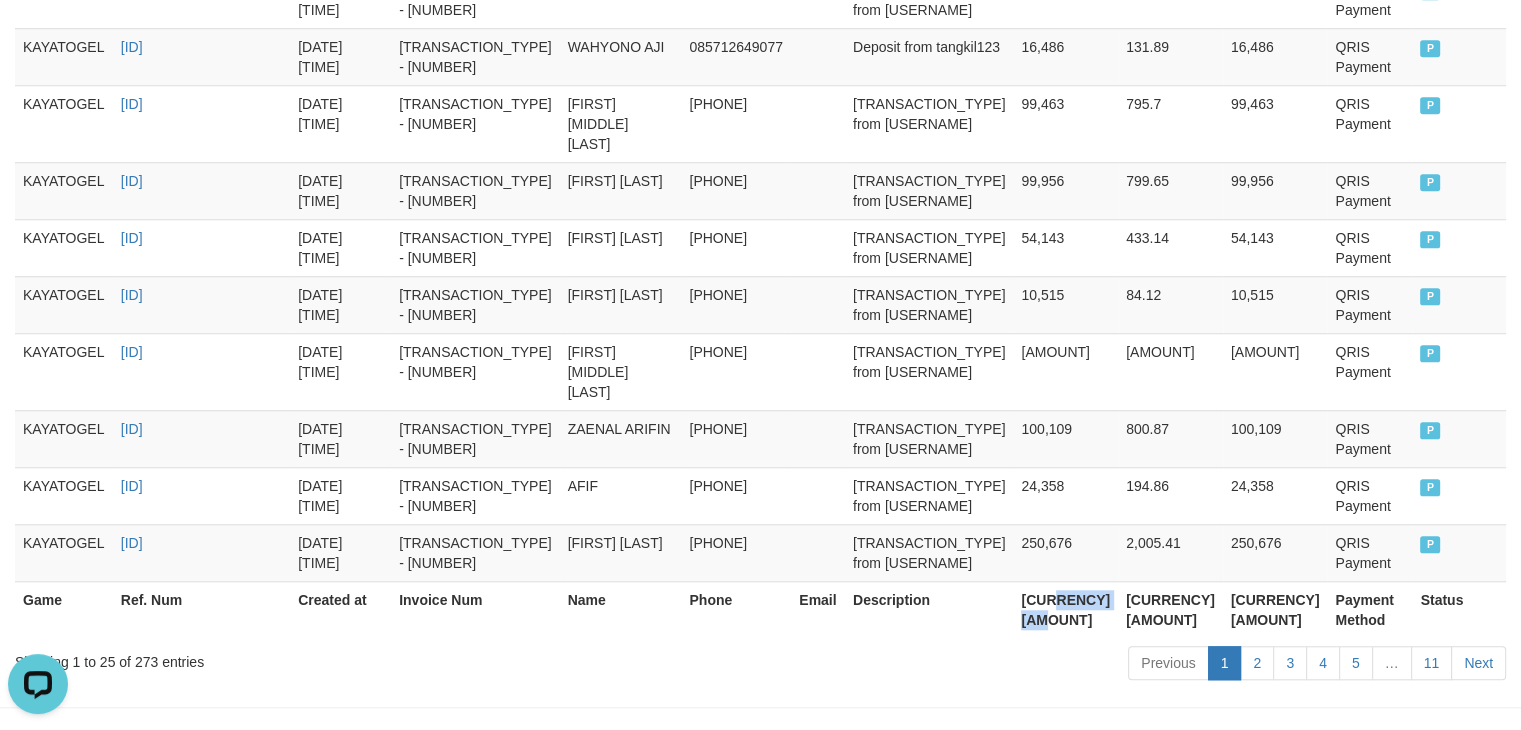 click on "Rp. 30,668,744" at bounding box center (1065, 609) 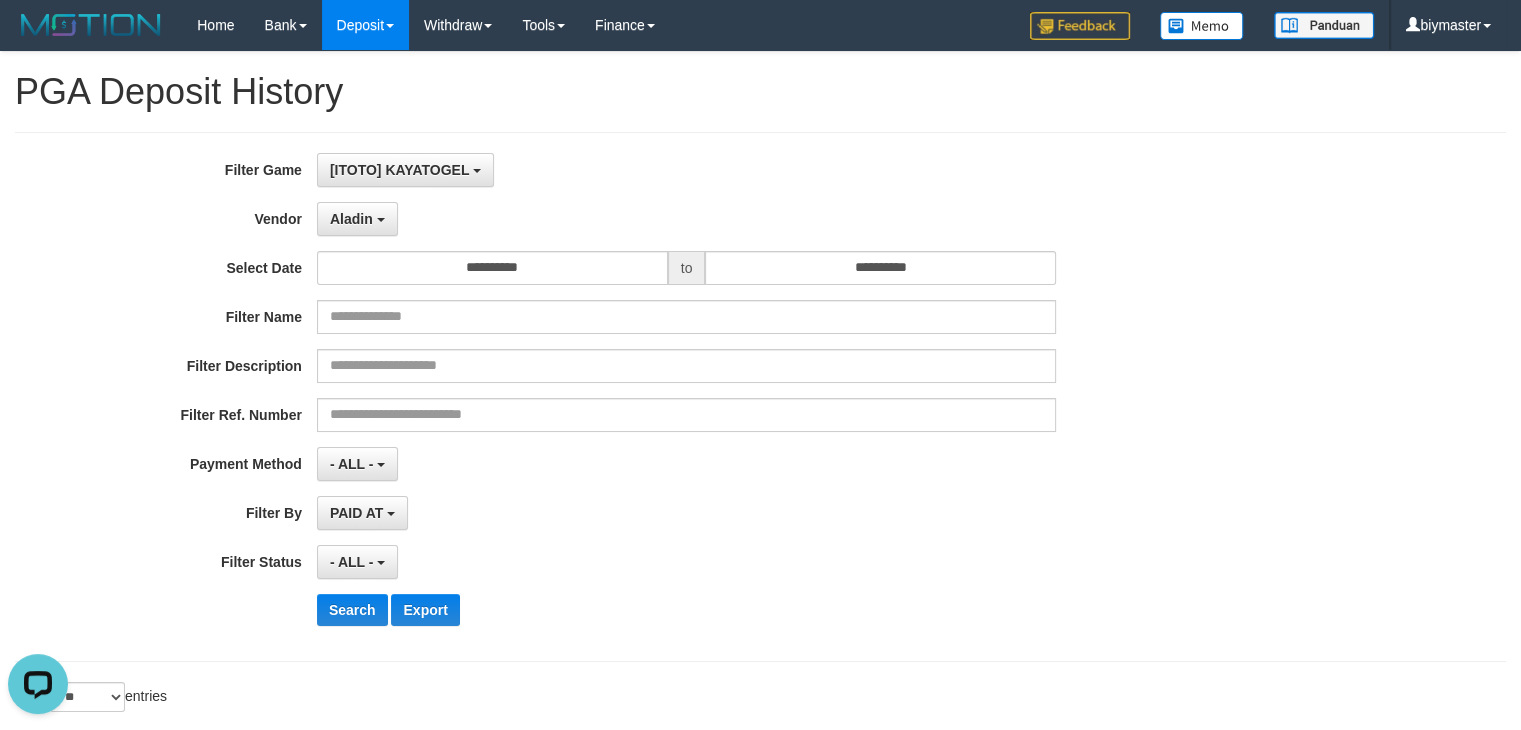 scroll, scrollTop: 0, scrollLeft: 0, axis: both 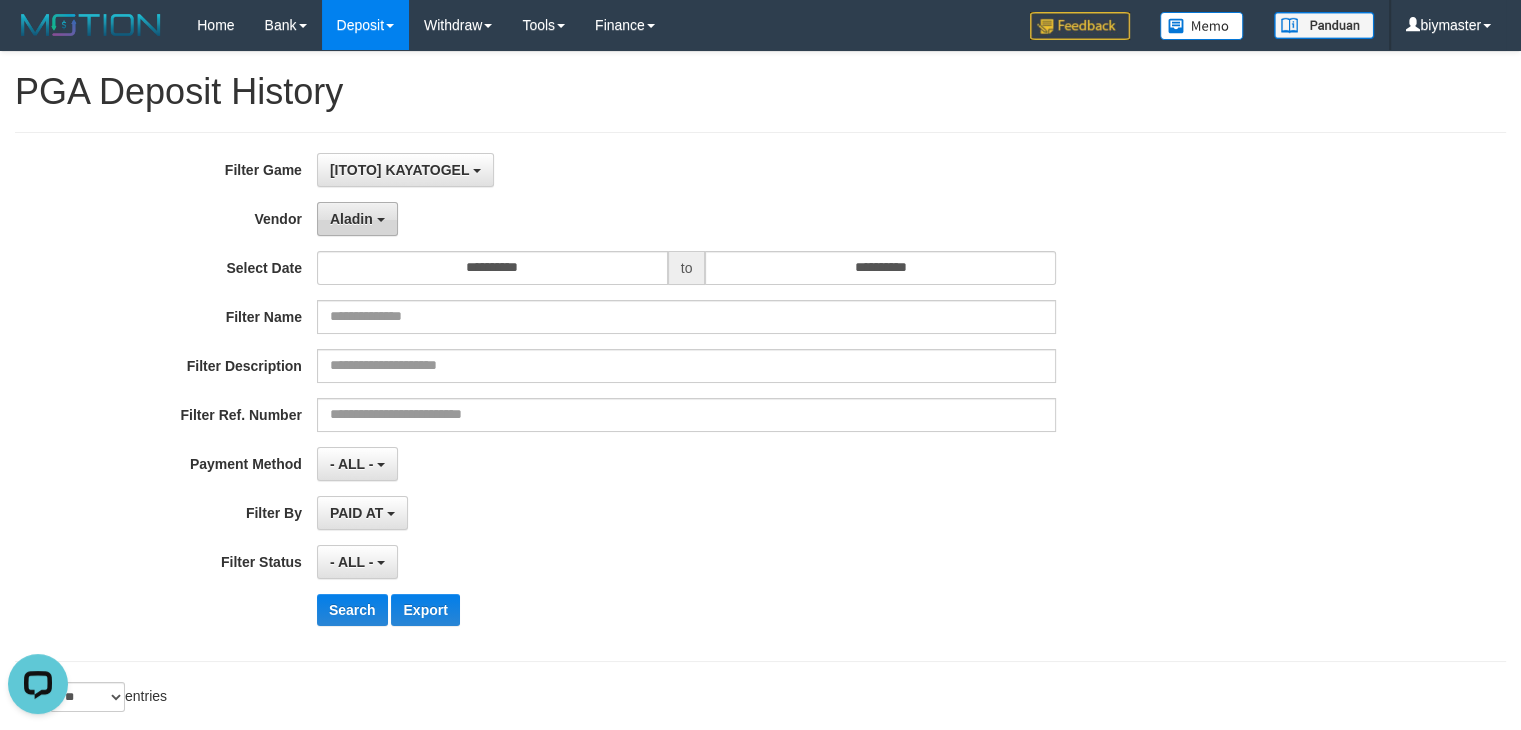 click on "Aladin" at bounding box center (351, 219) 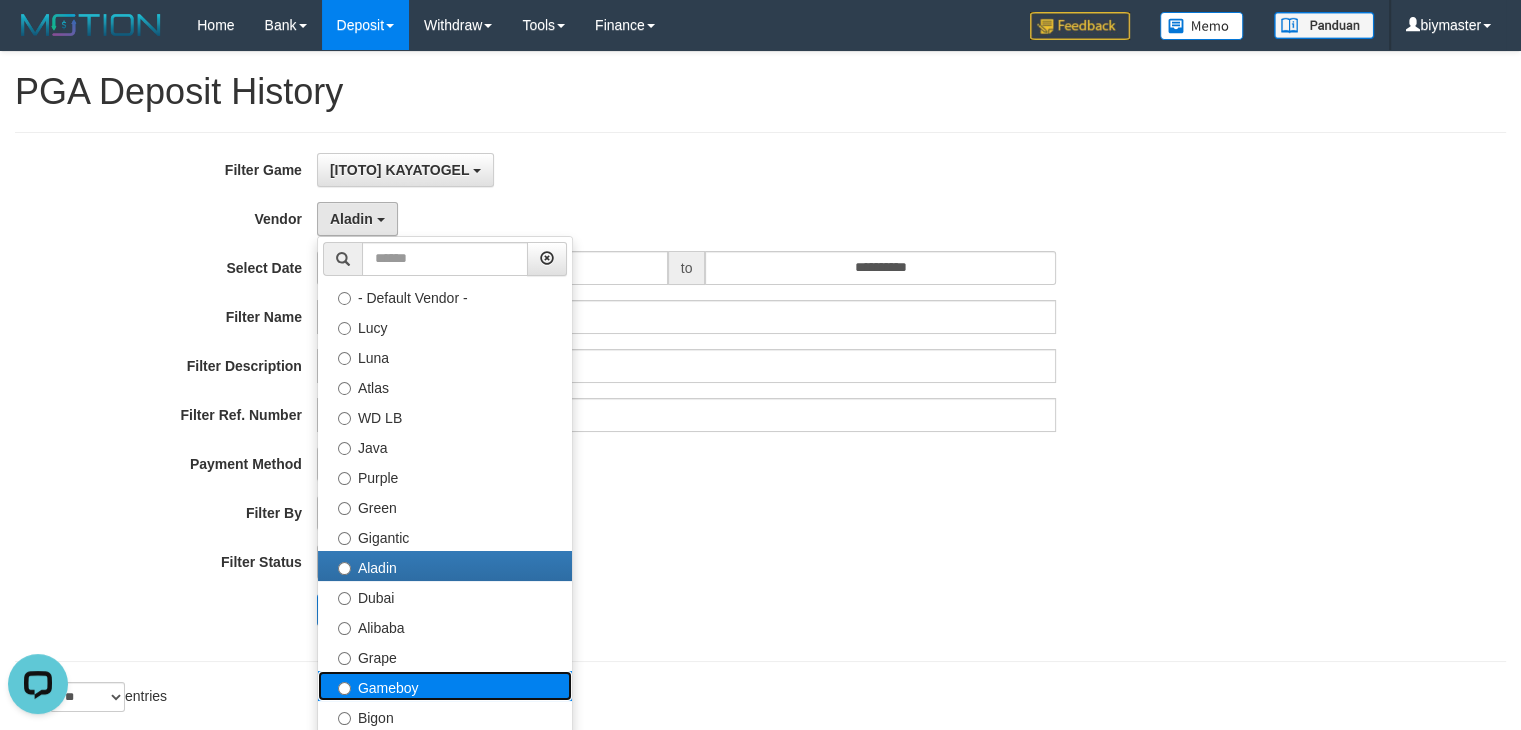 click on "Gameboy" at bounding box center [445, 686] 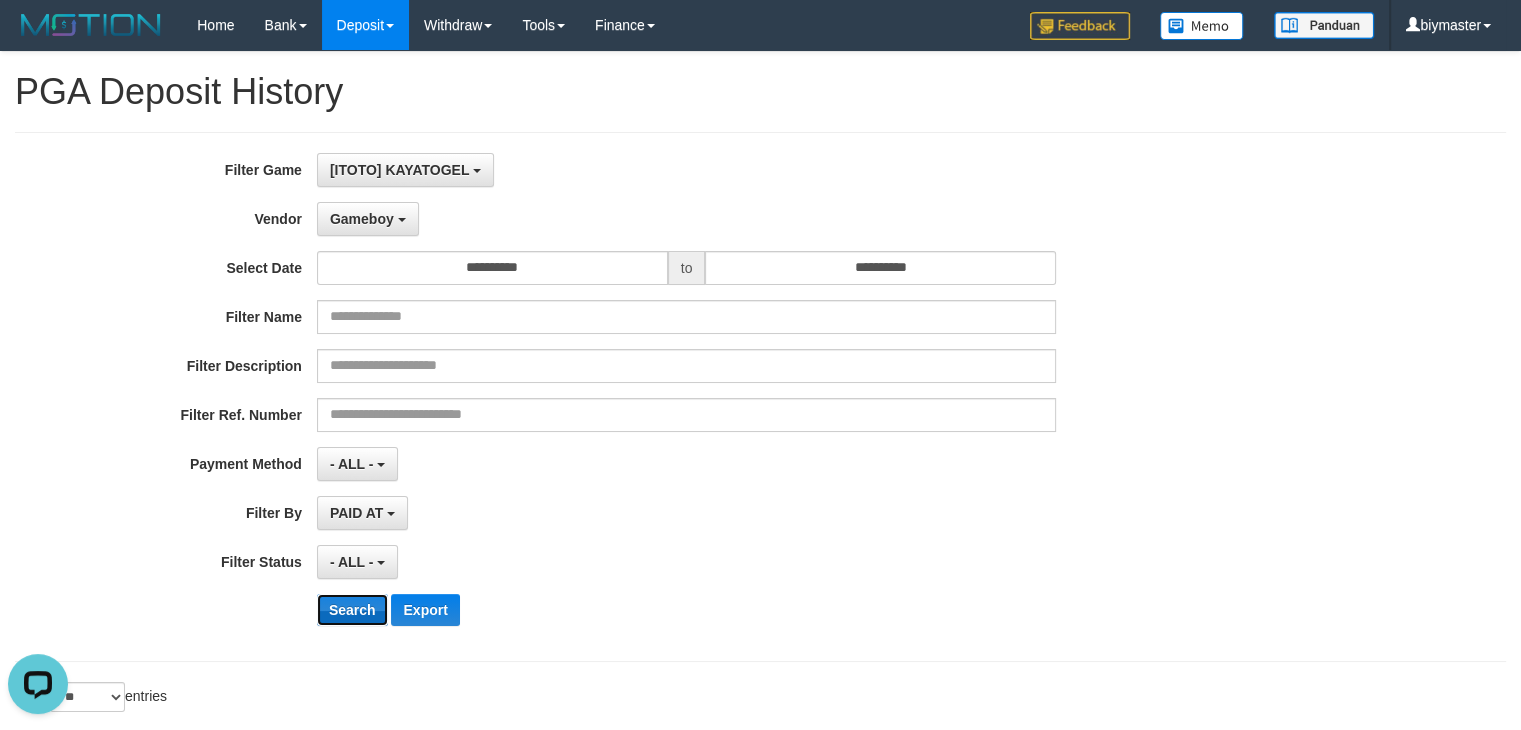click on "Search" at bounding box center (352, 610) 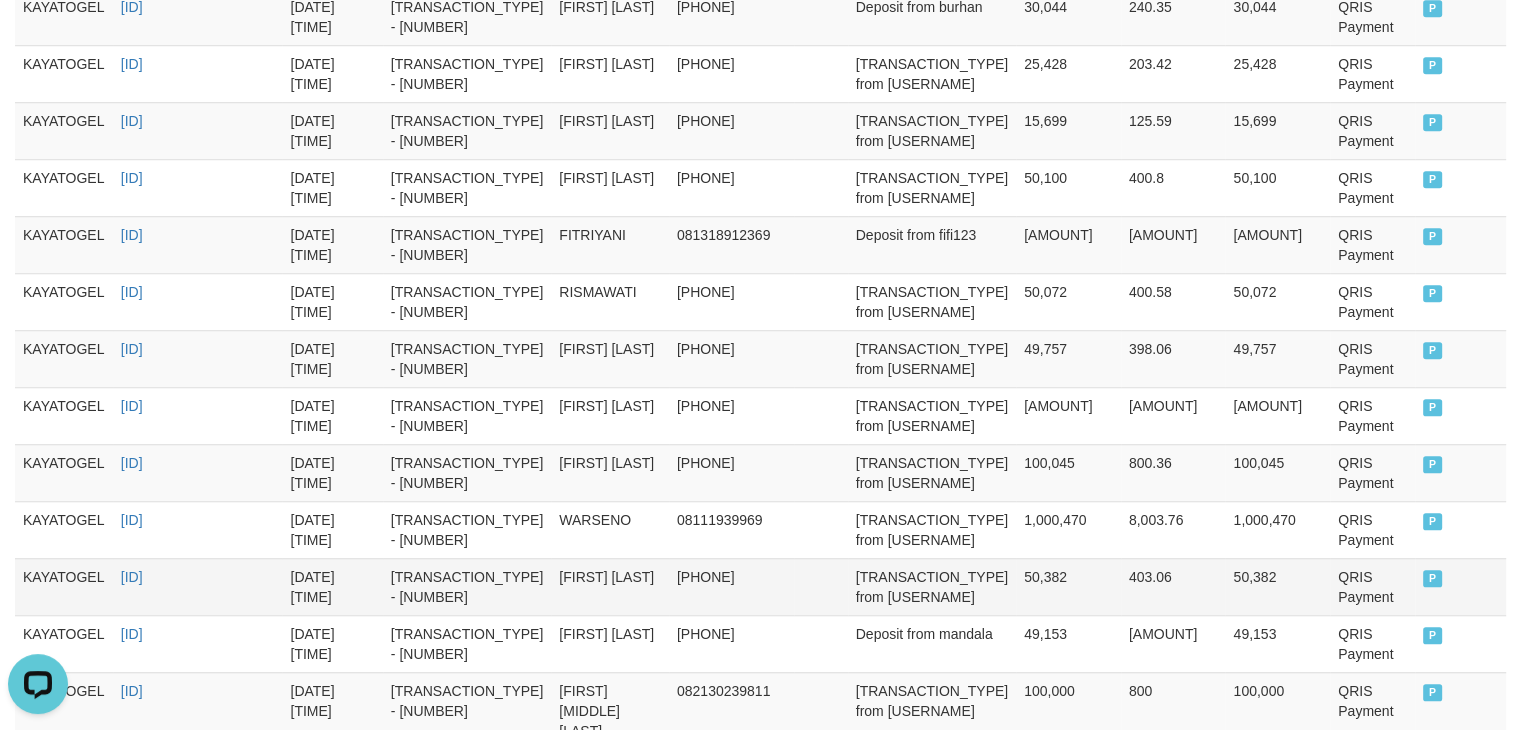 scroll, scrollTop: 1684, scrollLeft: 0, axis: vertical 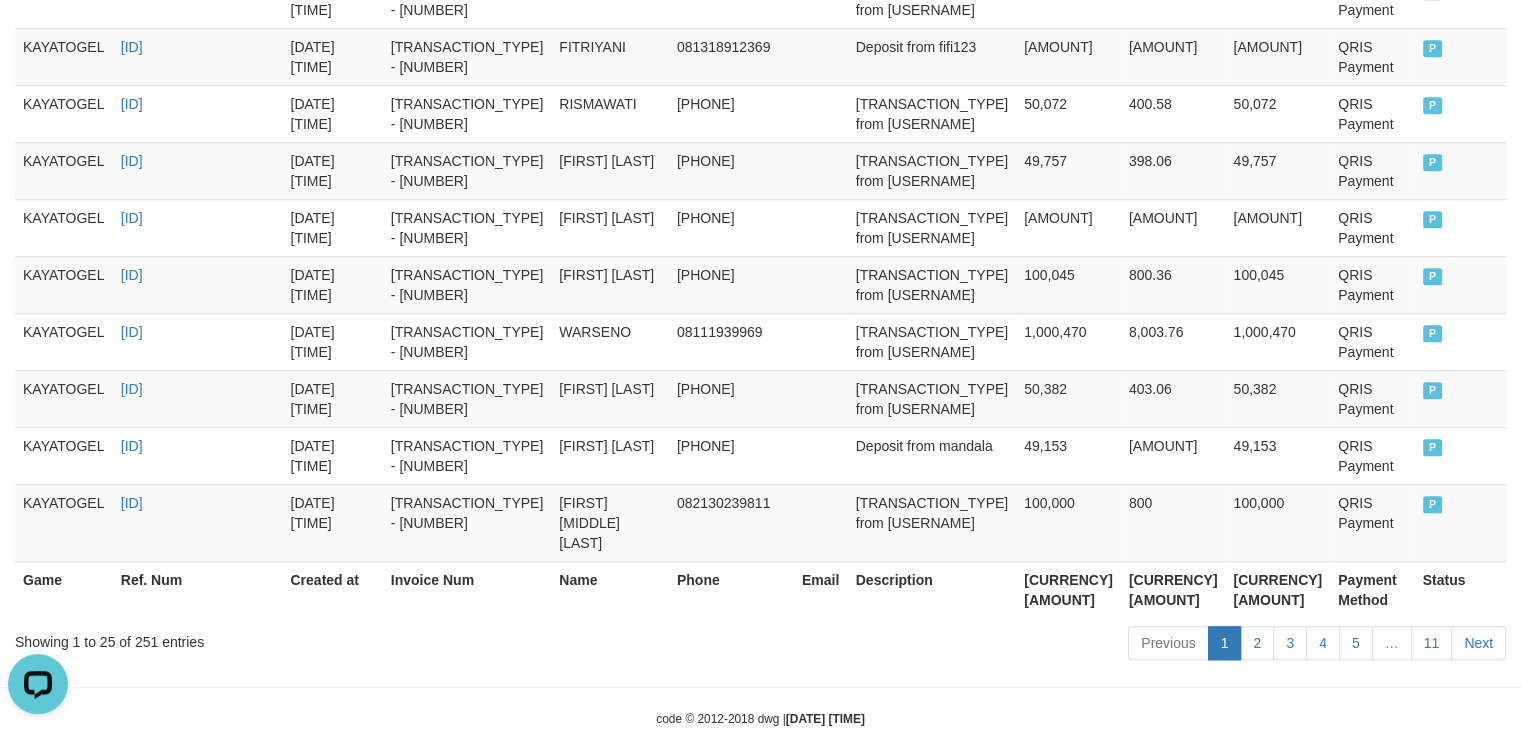 click on "Rp. 25,368,806" at bounding box center [1068, 589] 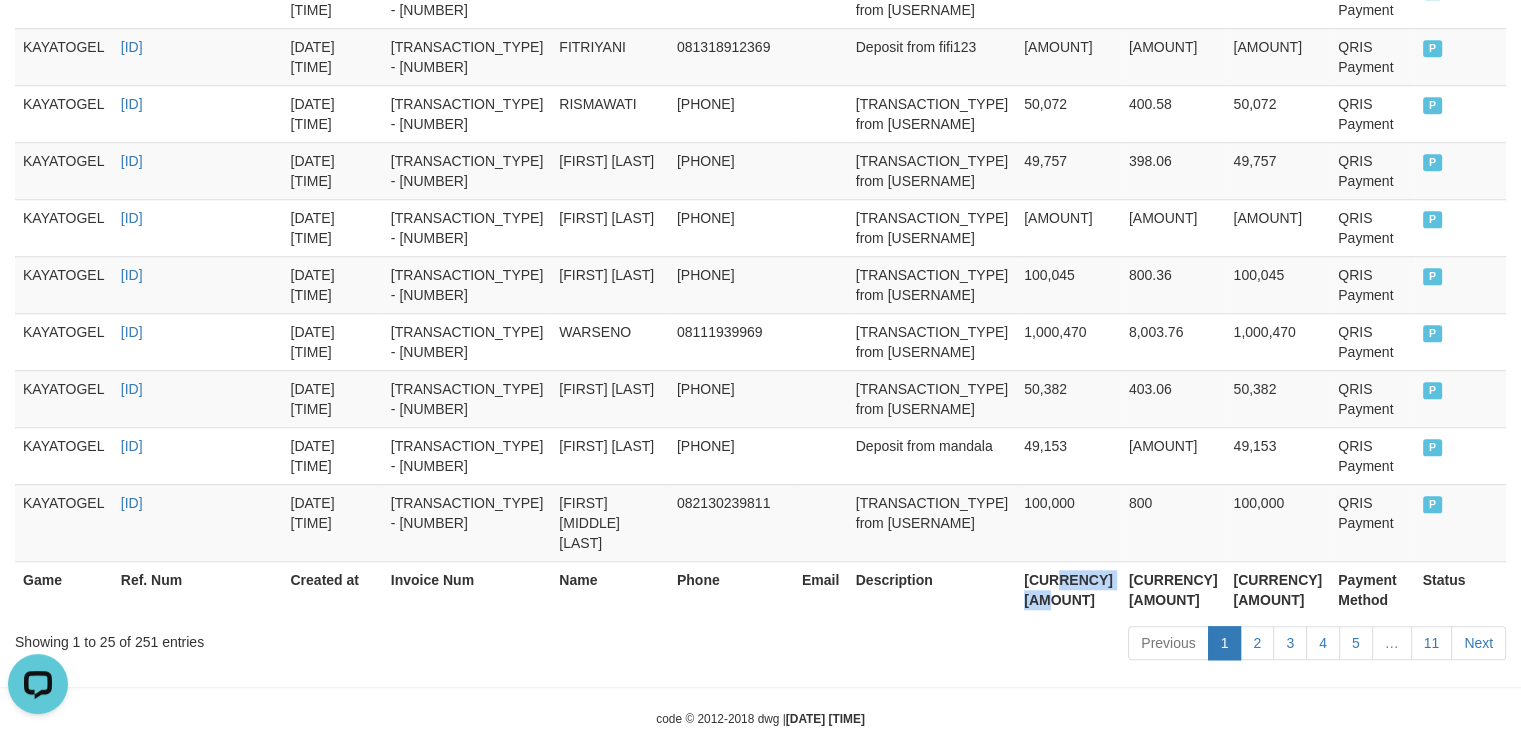 click on "Rp. 25,368,806" at bounding box center [1068, 589] 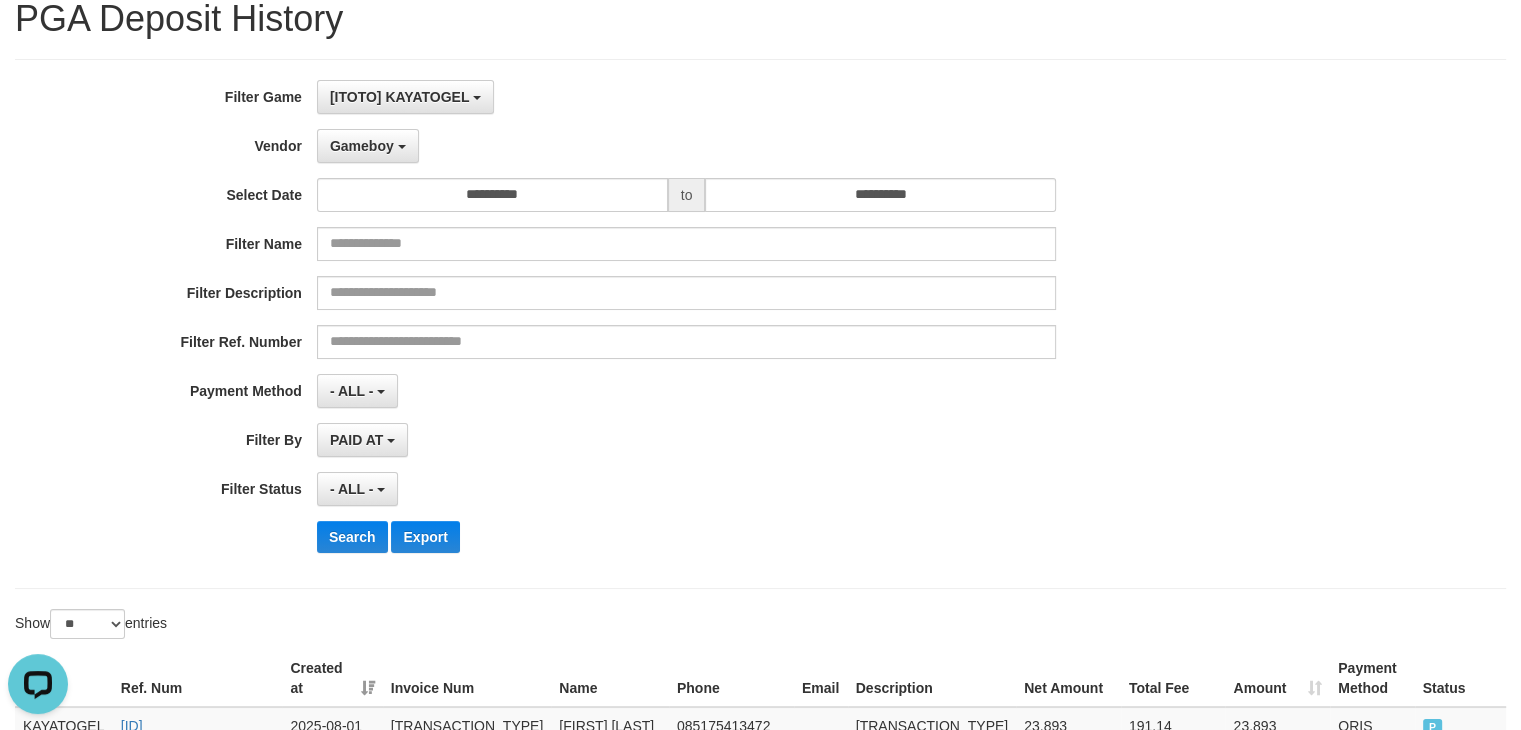 scroll, scrollTop: 0, scrollLeft: 0, axis: both 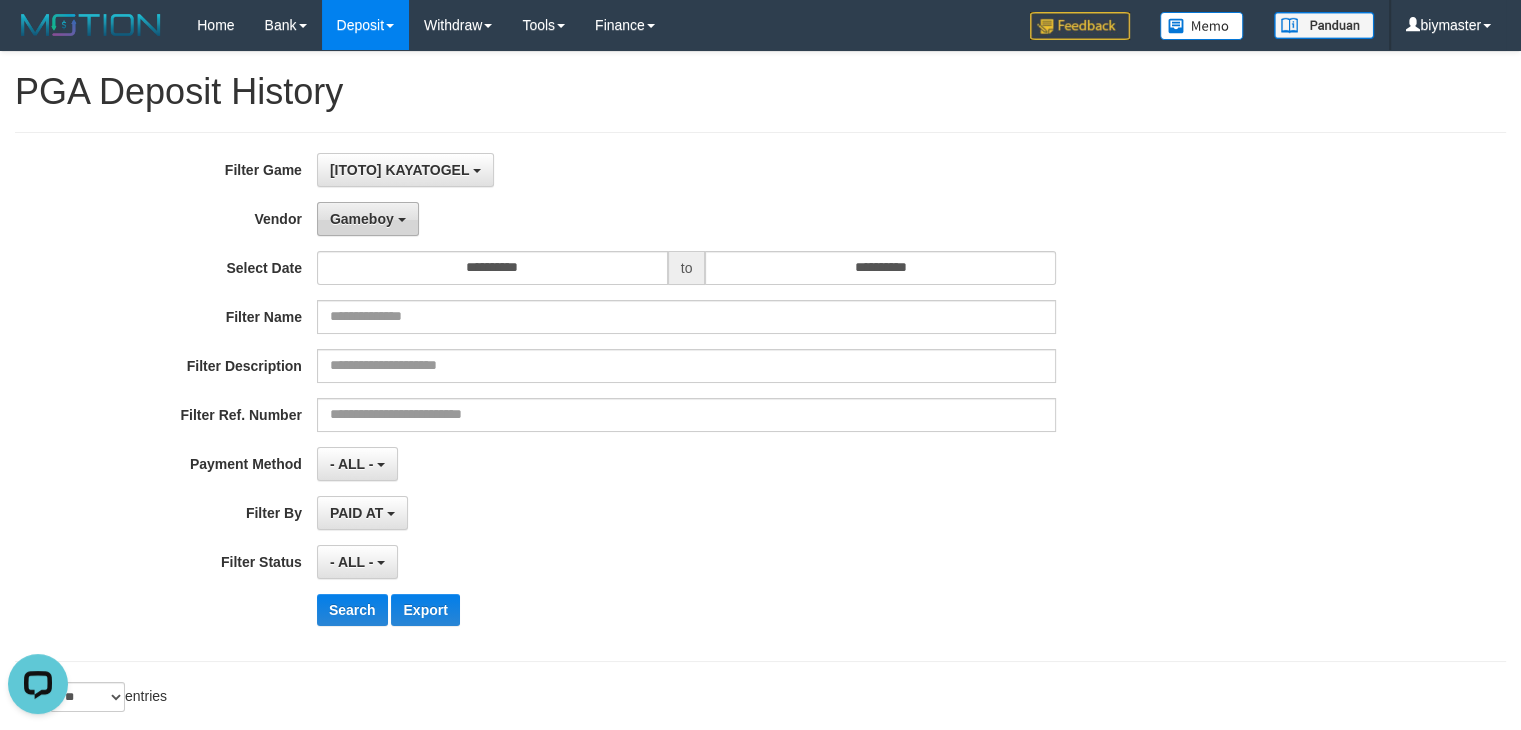 click on "Gameboy" at bounding box center [362, 219] 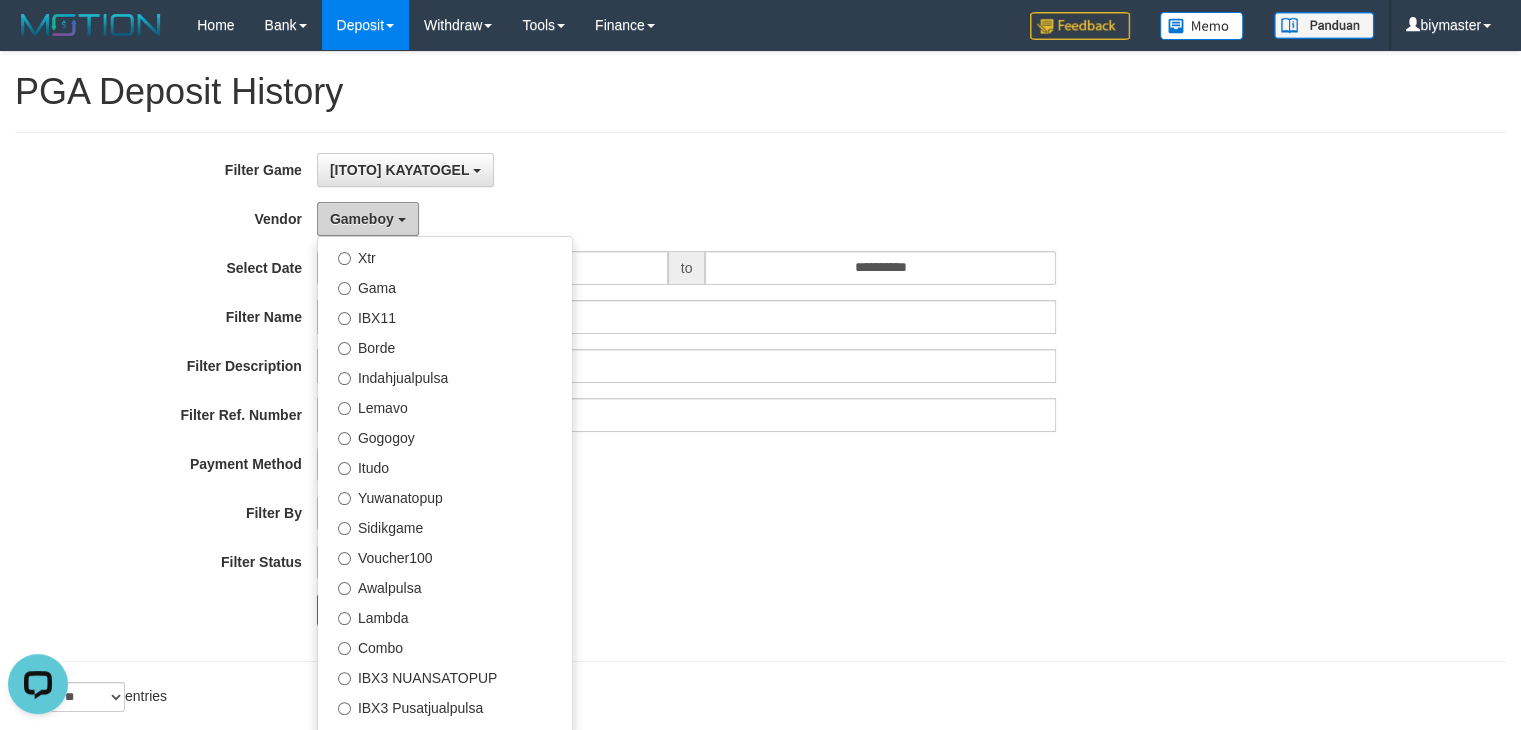 scroll, scrollTop: 656, scrollLeft: 0, axis: vertical 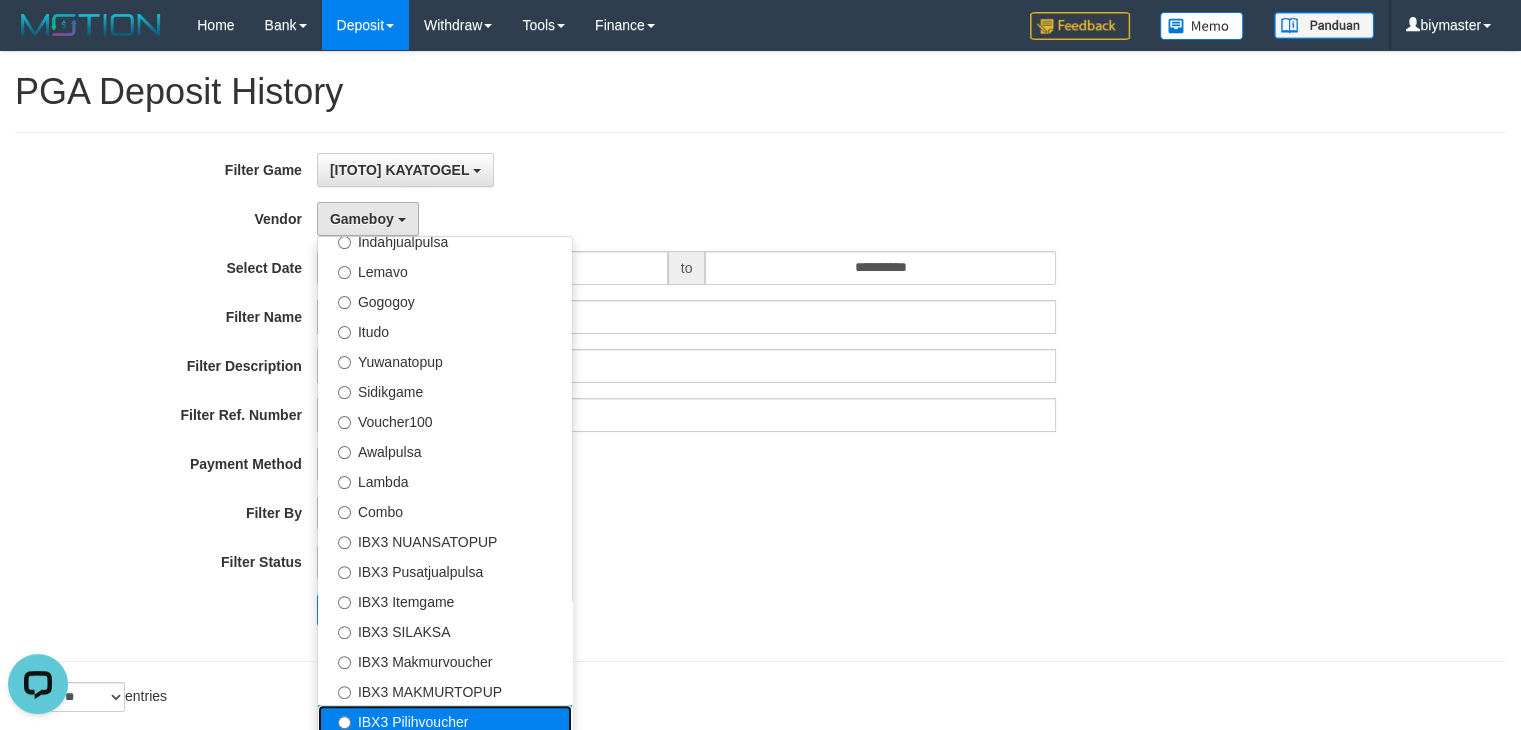 click on "IBX3 Pilihvoucher" at bounding box center [445, 720] 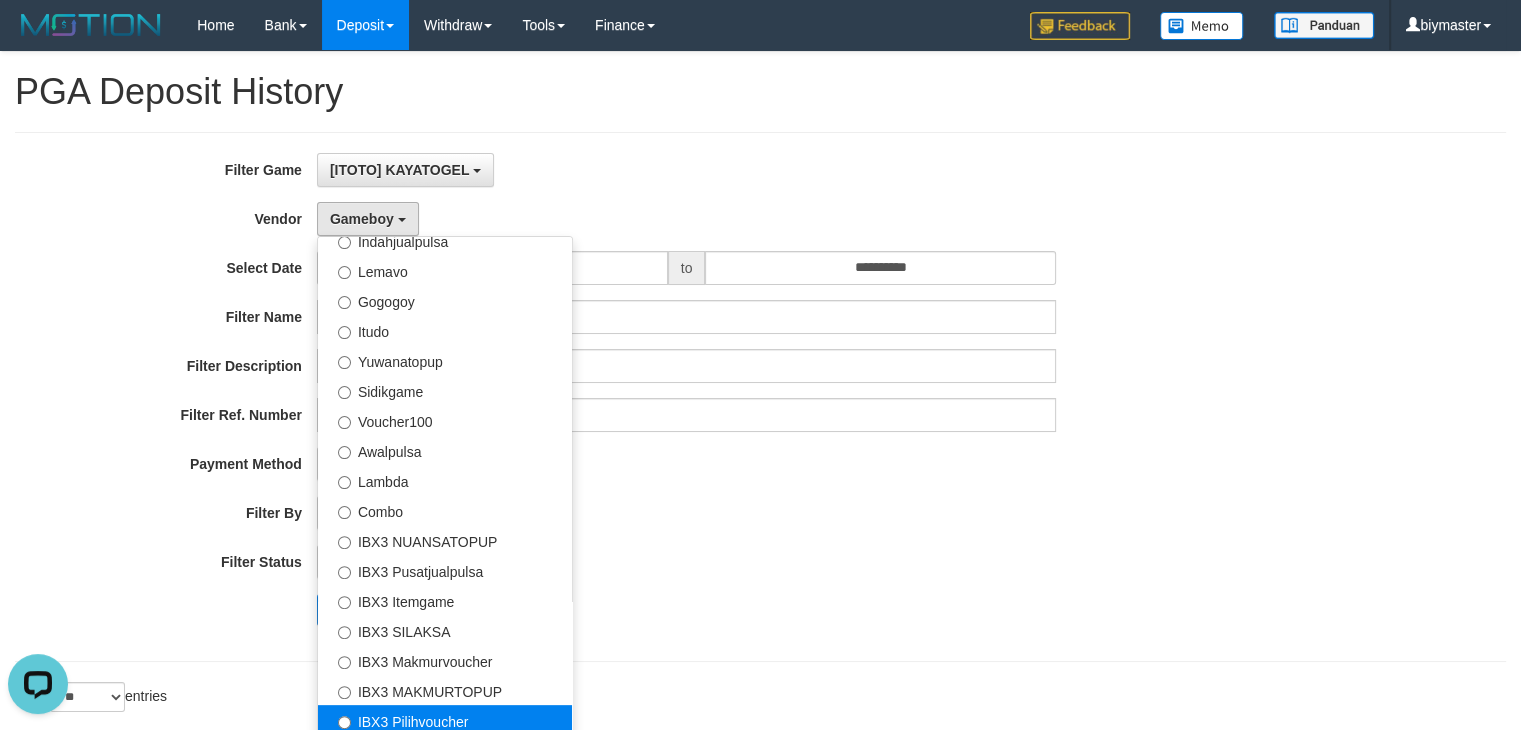 select on "**********" 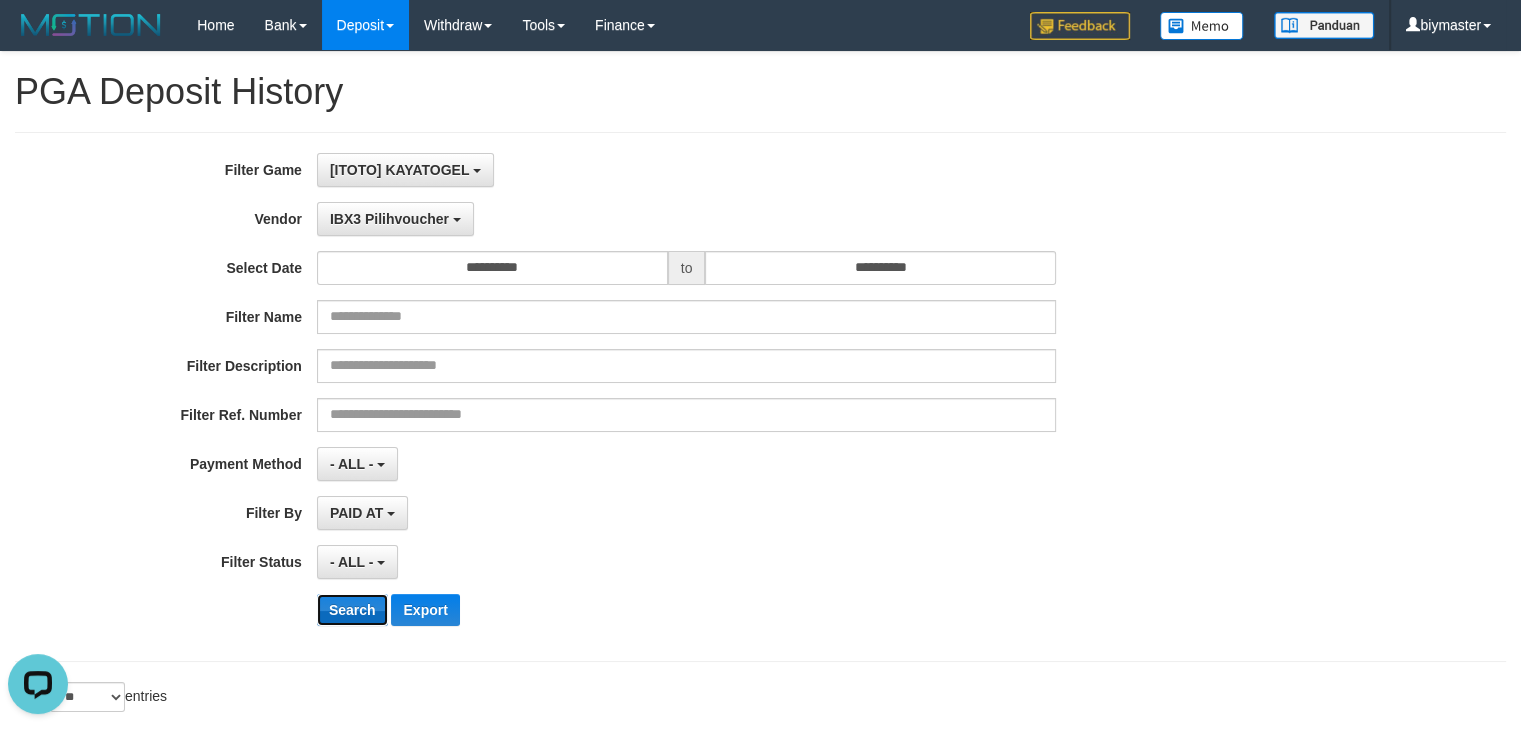 click on "Search" at bounding box center (352, 610) 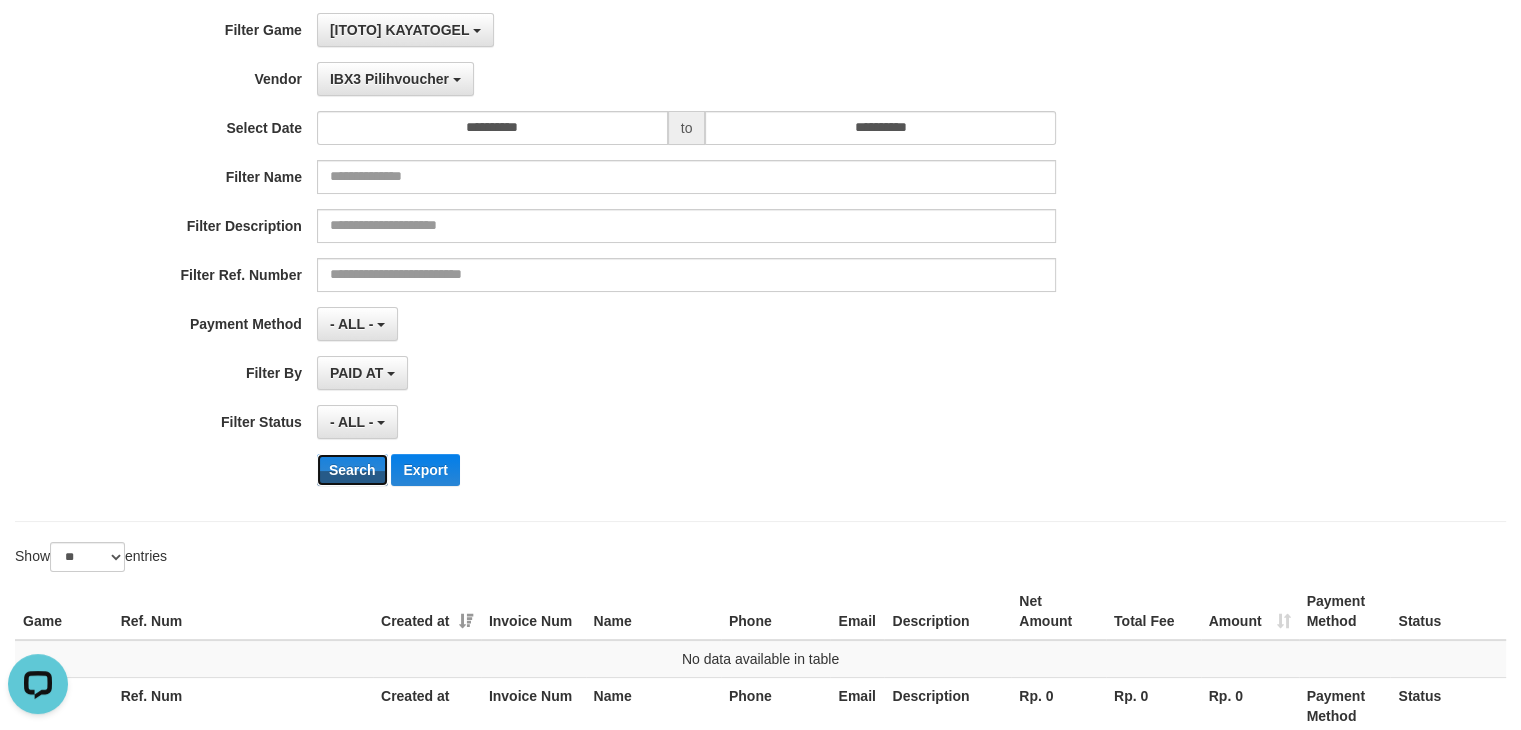 scroll, scrollTop: 0, scrollLeft: 0, axis: both 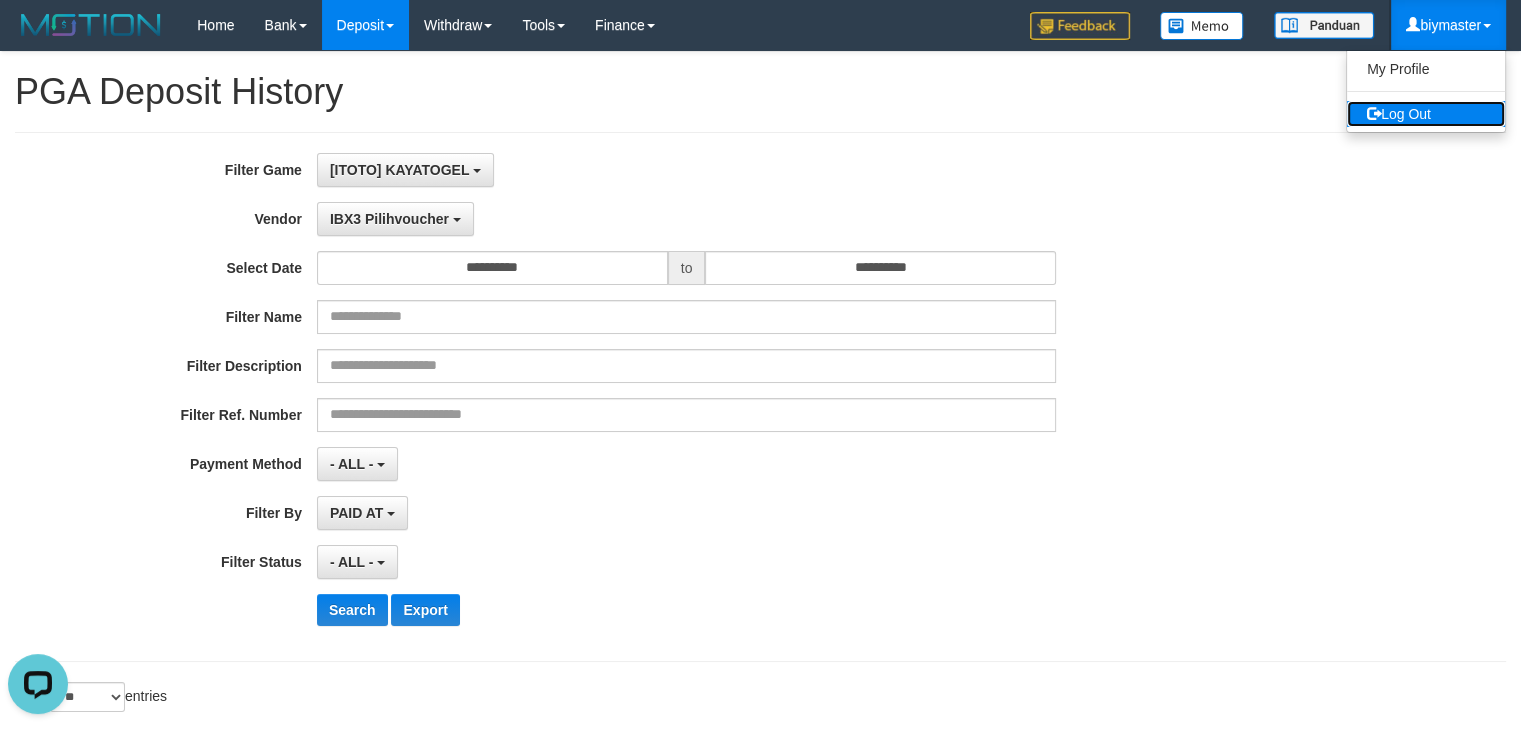 click on "Log Out" at bounding box center [1426, 114] 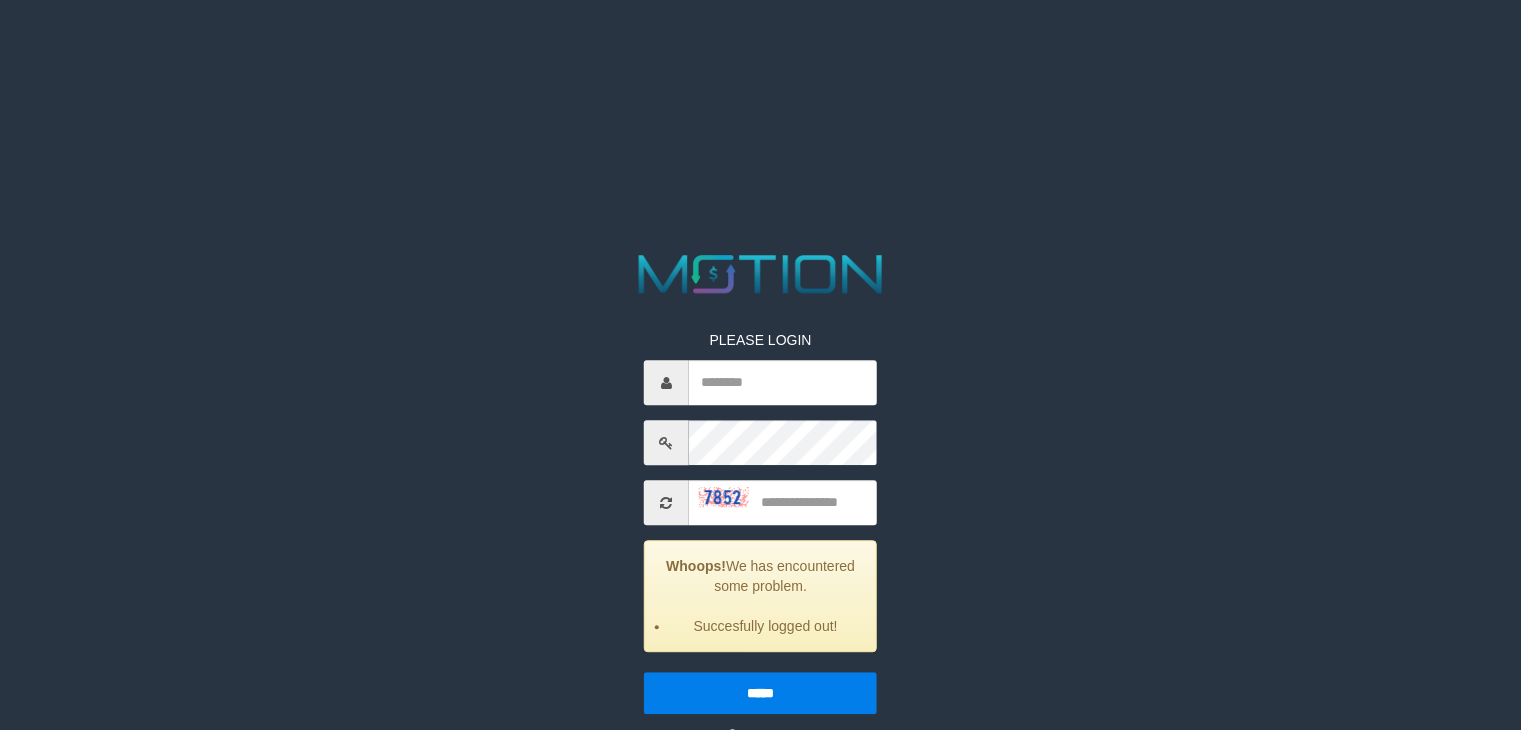 scroll, scrollTop: 0, scrollLeft: 0, axis: both 